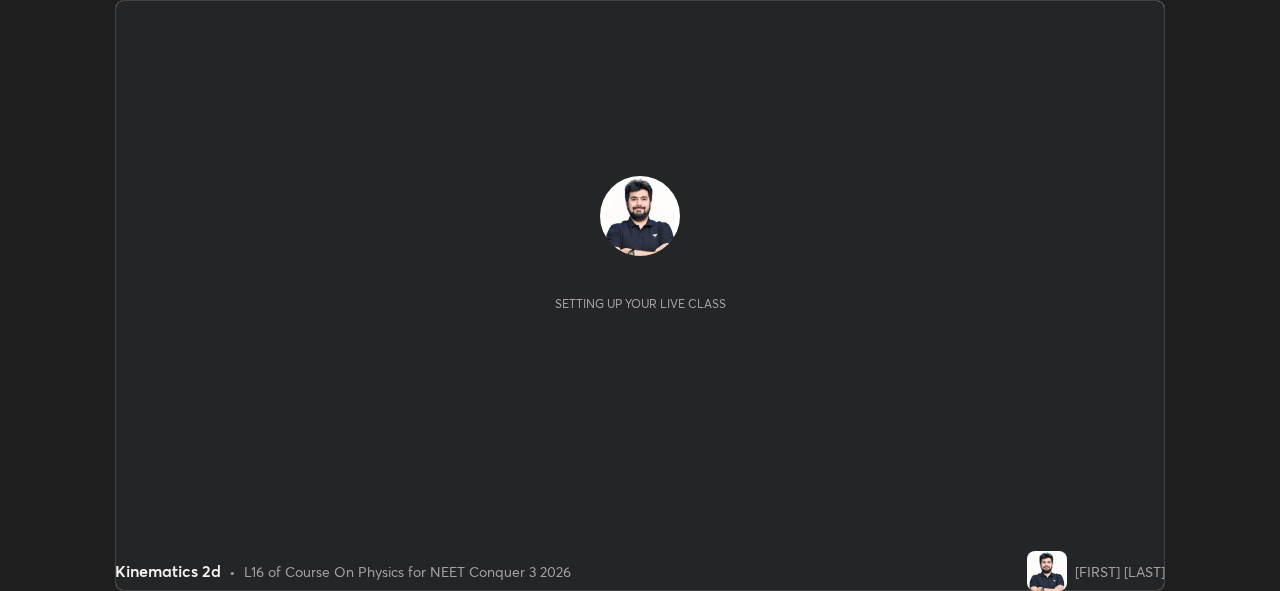 scroll, scrollTop: 0, scrollLeft: 0, axis: both 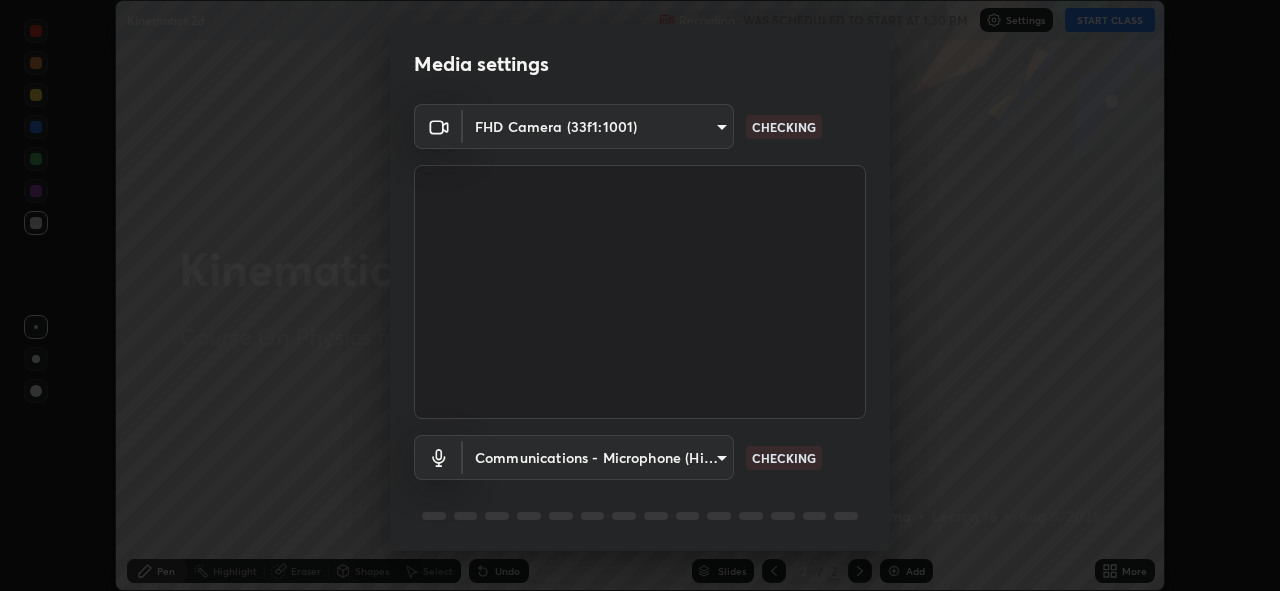 type on "f998bc4046c61b158ae604da705546672abda0c1808058386527230685057052" 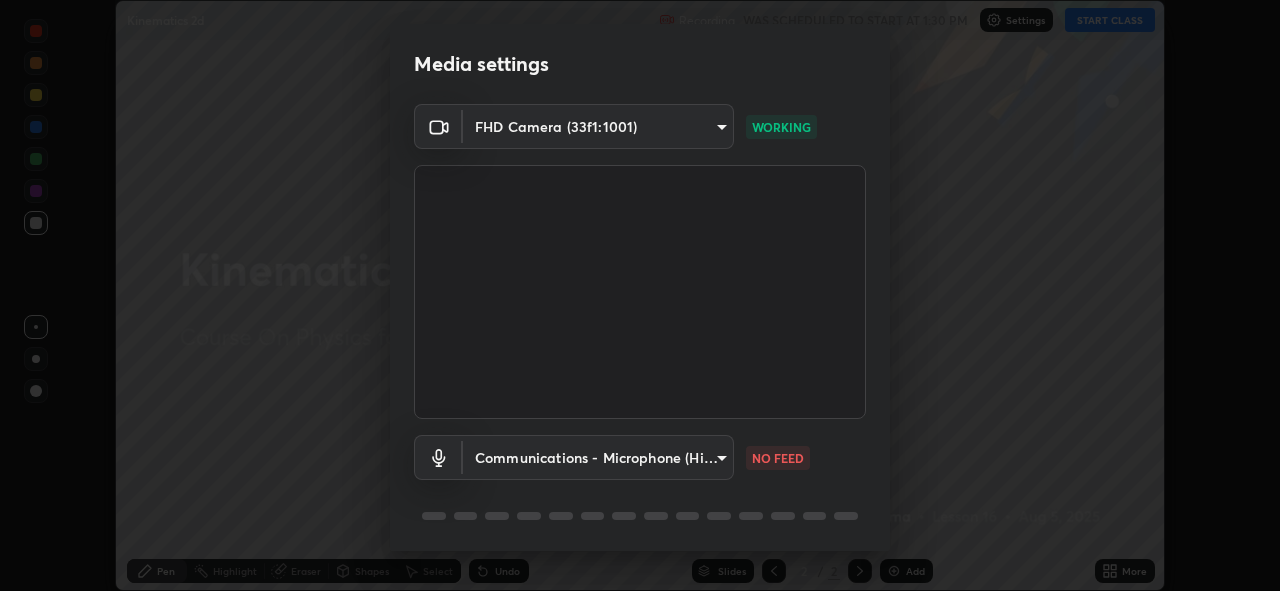 click on "Erase all Kinematics 2d Recording WAS SCHEDULED TO START AT  [TIME] Settings START CLASS Setting up your live class Kinematics 2d • L16 of Course On Physics for NEET Conquer 3 2026 [FIRST] [LAST] Pen Highlight Eraser Shapes Select Undo Slides 2 / 2 Add More No doubts shared Encourage your learners to ask a doubt for better clarity Report an issue Reason for reporting Buffering Chat not working Audio - Video sync issue Educator video quality low ​ Attach an image Report Media settings FHD Camera ([HASH]) [HASH] [HASH] [HASH] [HASH] WORKING Communications - Microphone (High Definition Audio Device) communications NO FEED 1 / 5 Next" at bounding box center [640, 295] 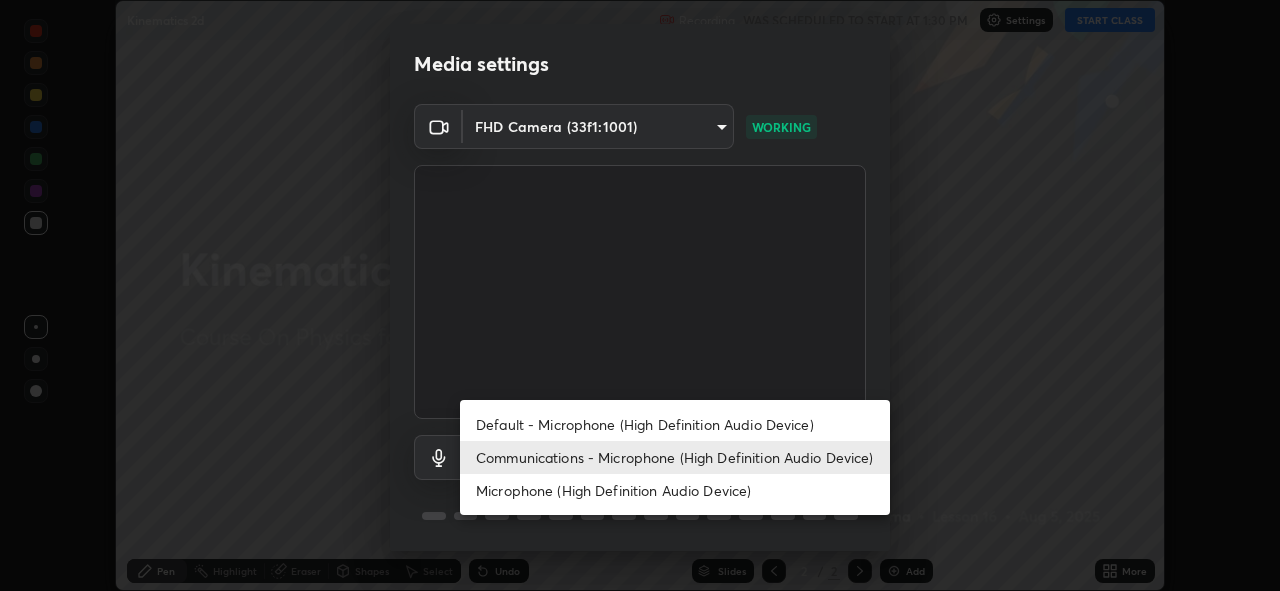 click on "Default - Microphone (High Definition Audio Device)" at bounding box center (675, 424) 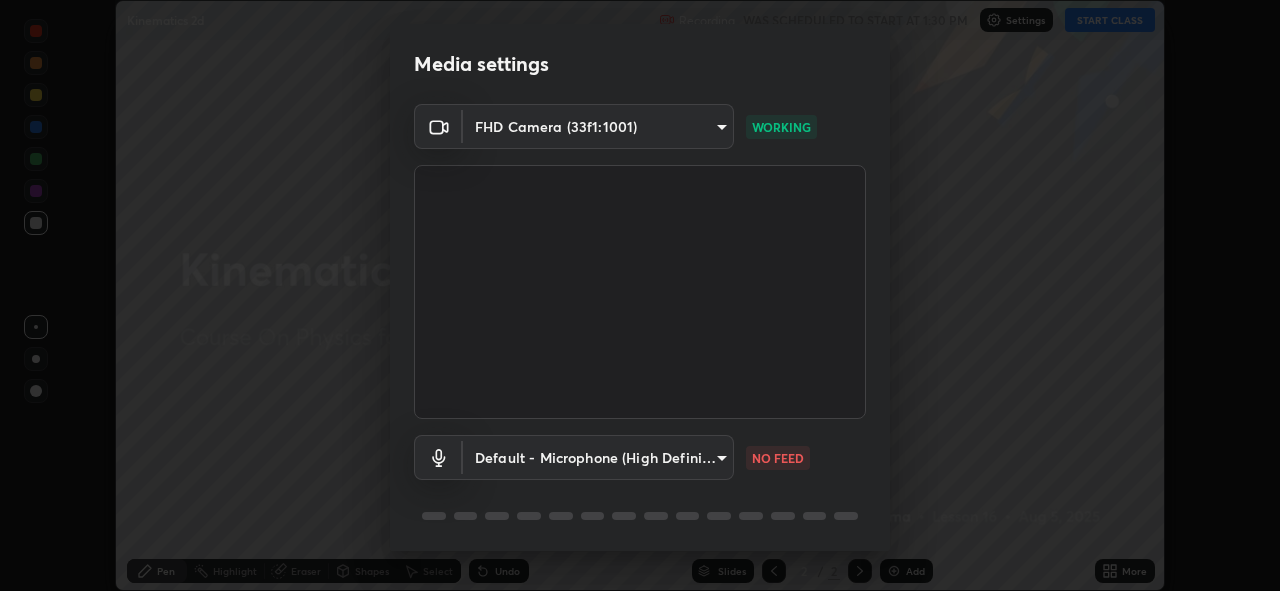 type on "default" 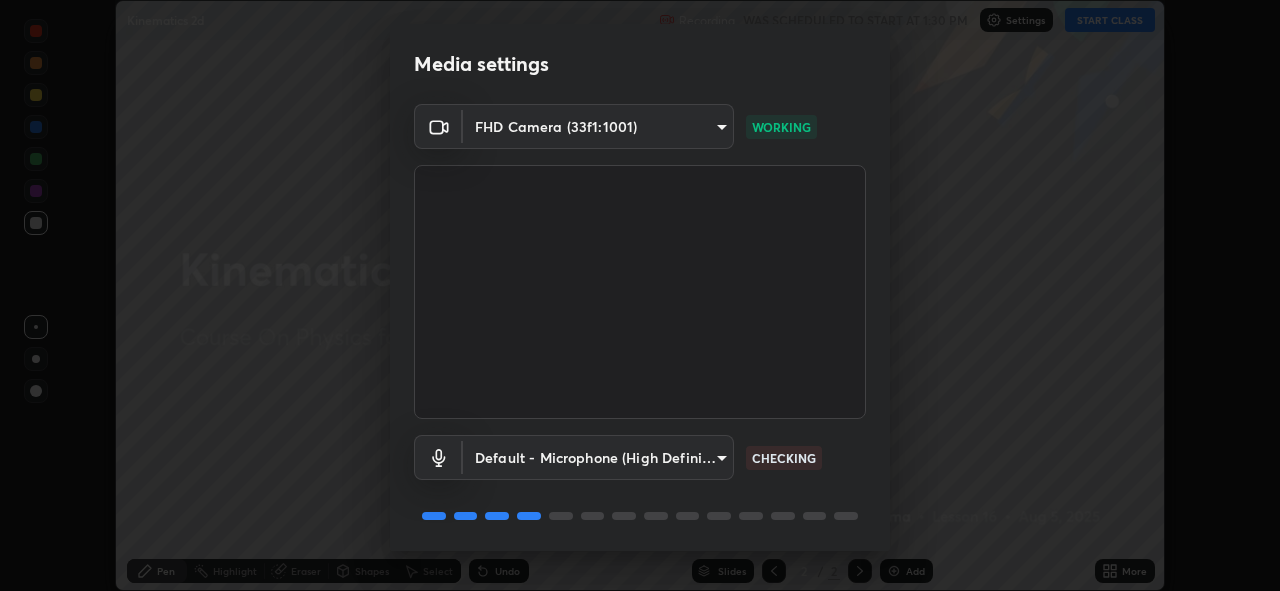 scroll, scrollTop: 65, scrollLeft: 0, axis: vertical 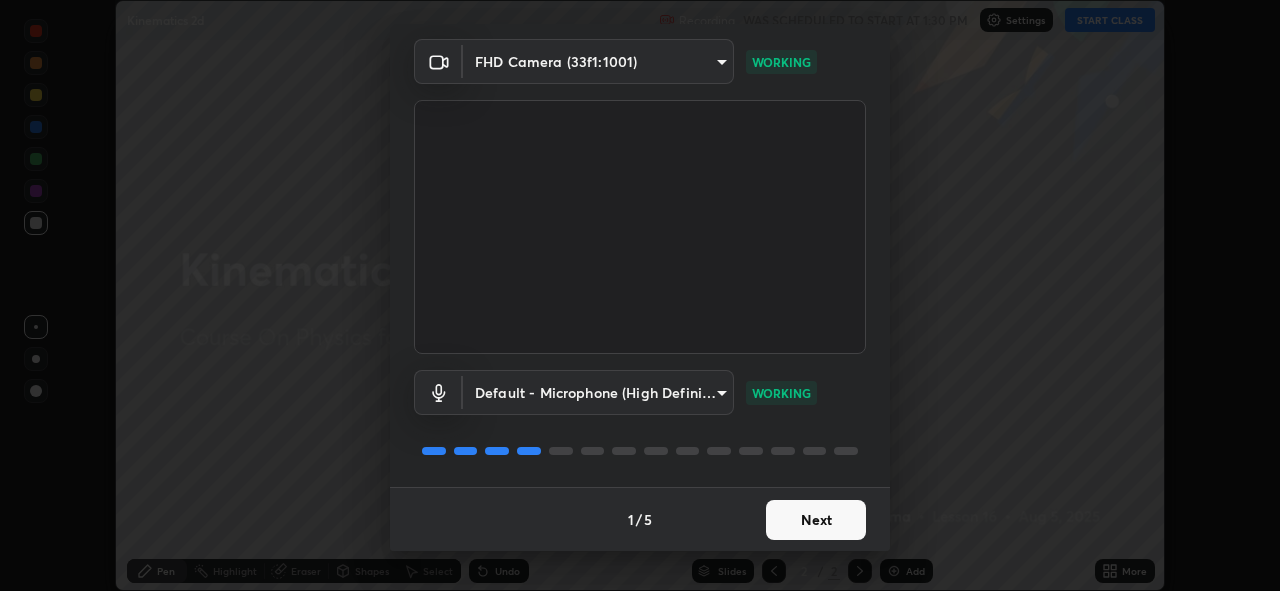 click on "Next" at bounding box center (816, 520) 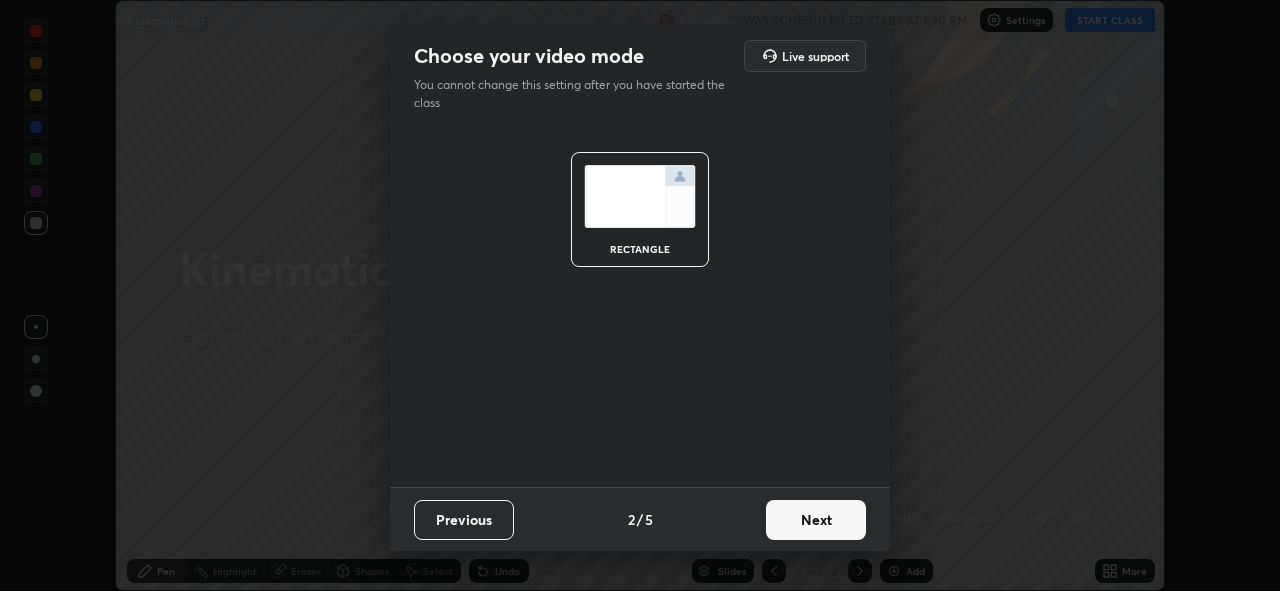 scroll, scrollTop: 0, scrollLeft: 0, axis: both 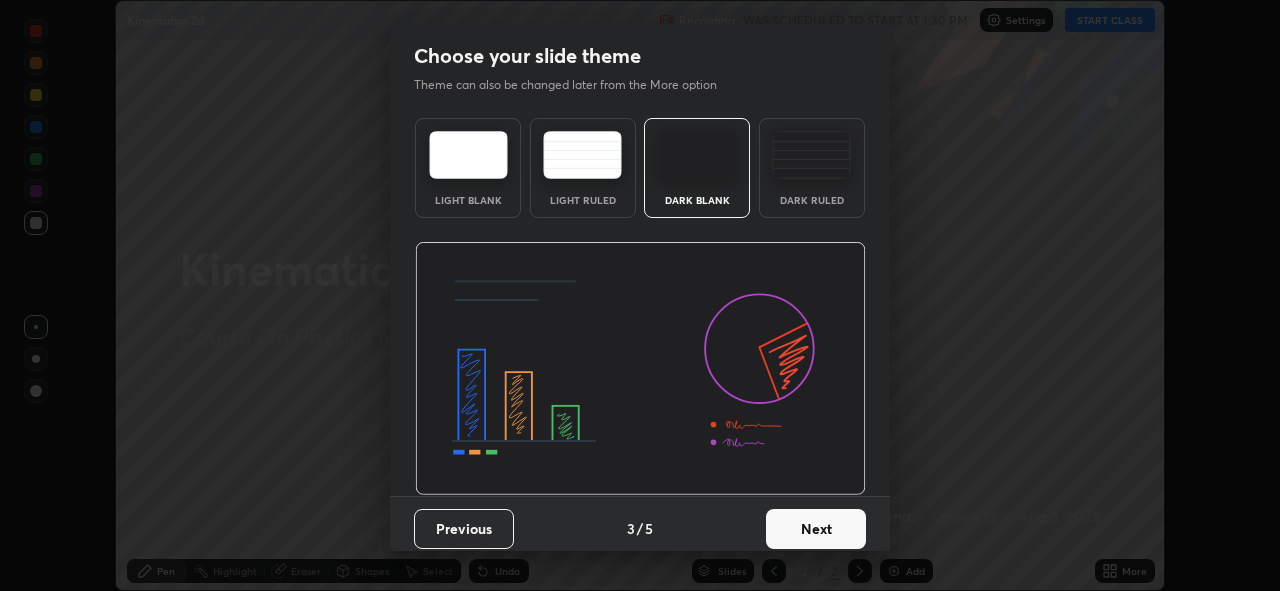 click on "Next" at bounding box center (816, 529) 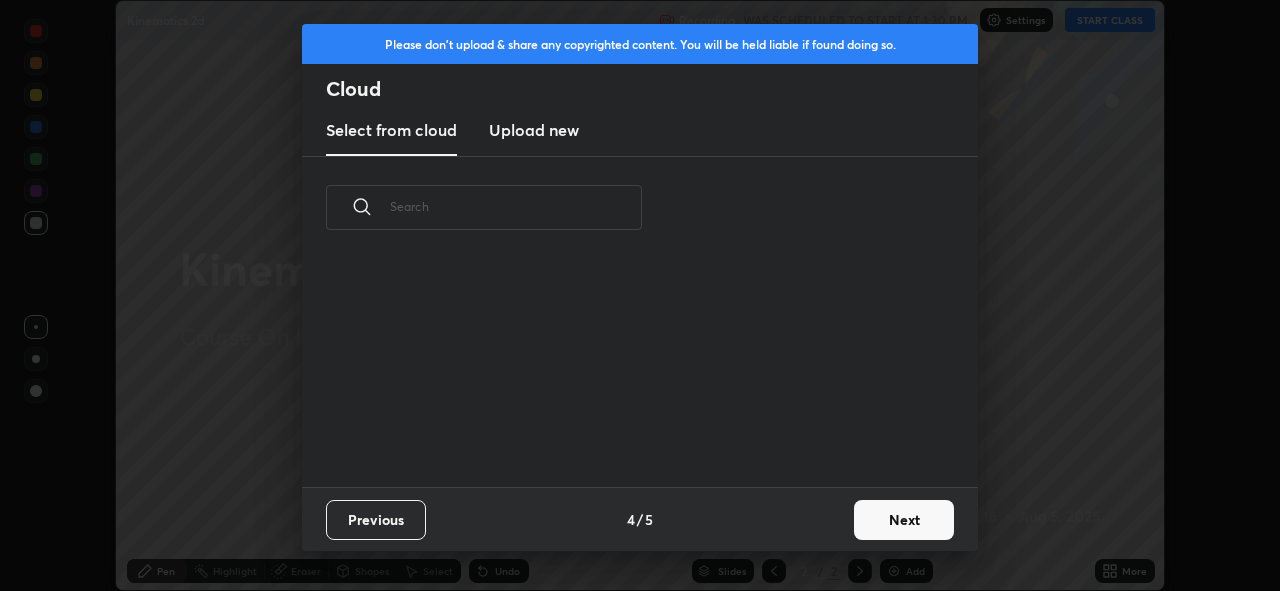 click on "Next" at bounding box center (904, 520) 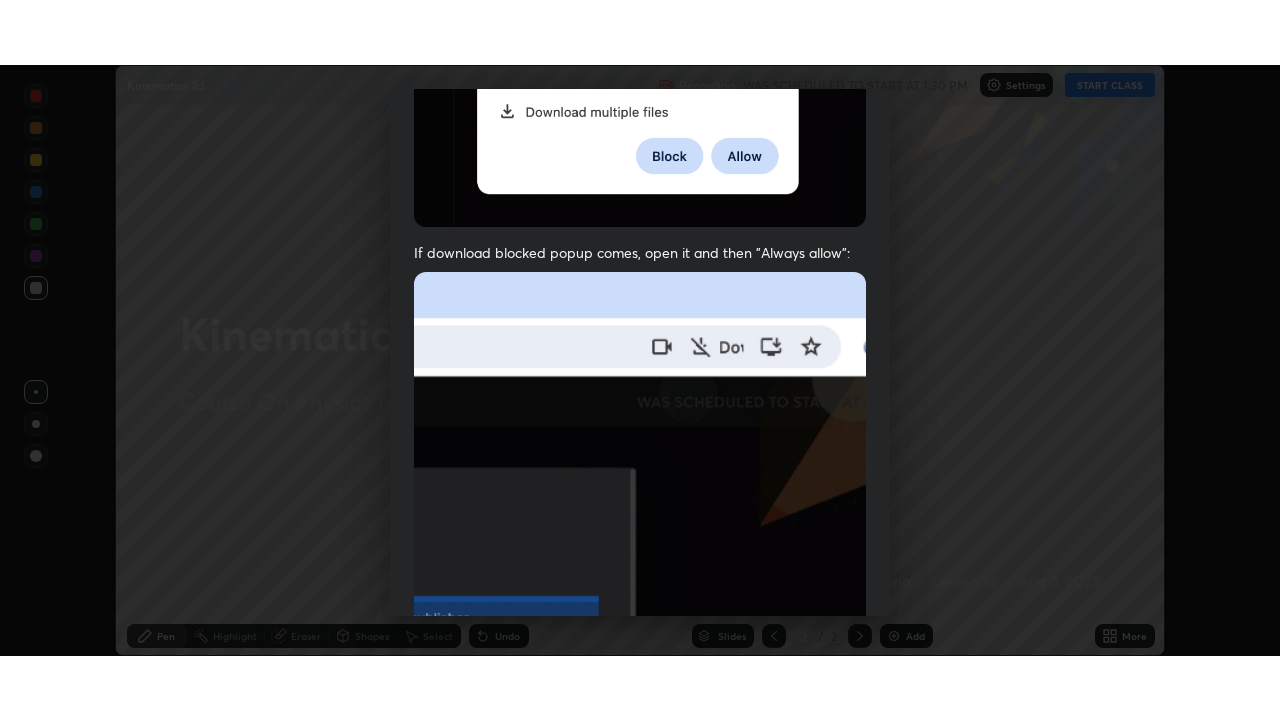 scroll, scrollTop: 473, scrollLeft: 0, axis: vertical 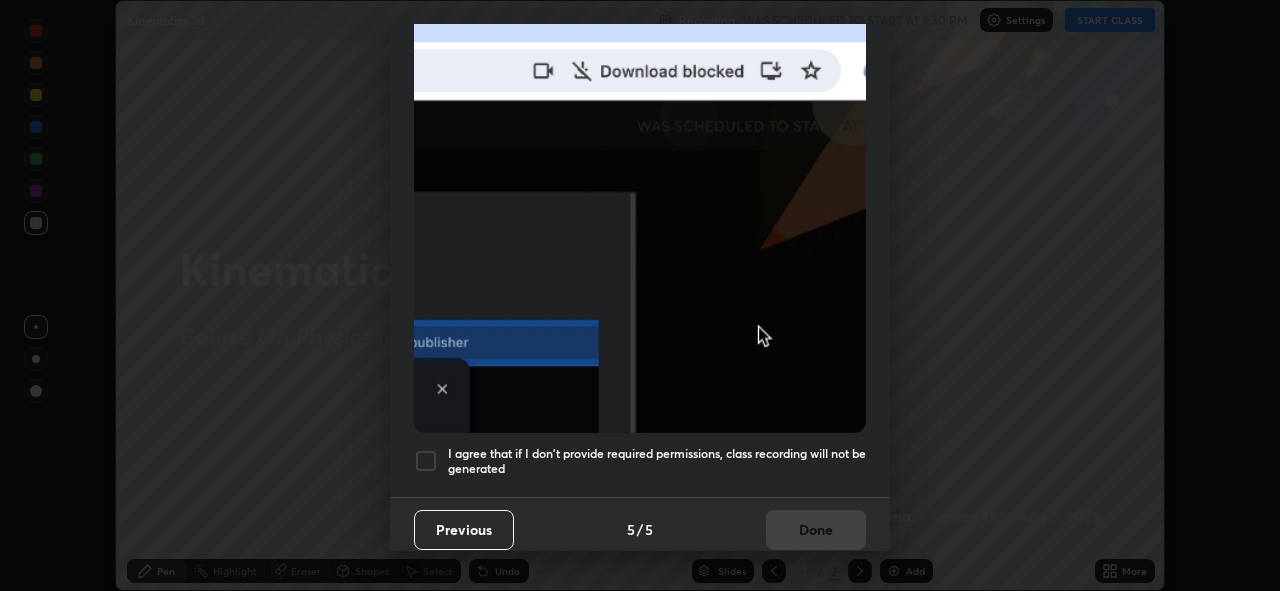 click at bounding box center (426, 461) 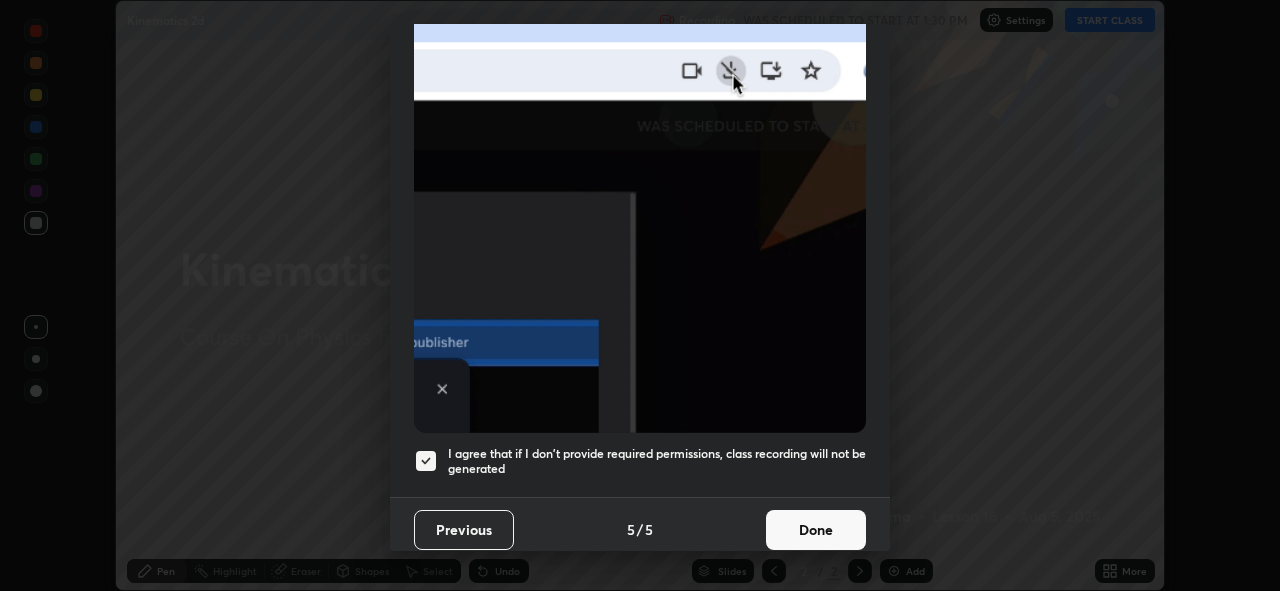 click on "Done" at bounding box center (816, 530) 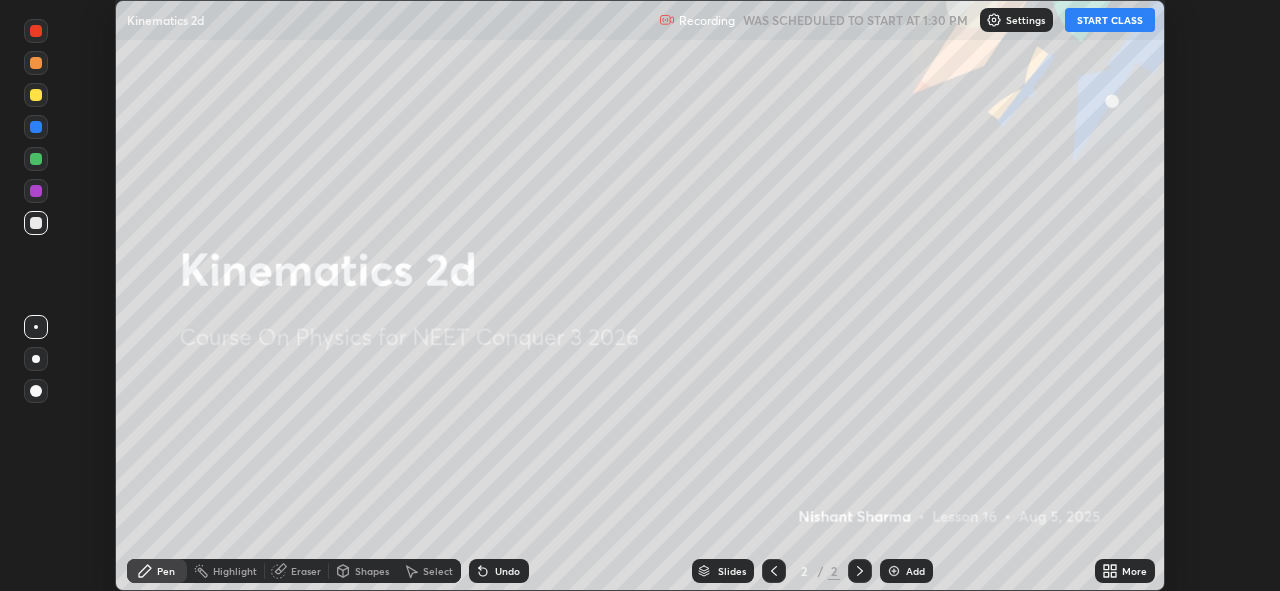 click on "START CLASS" at bounding box center [1110, 20] 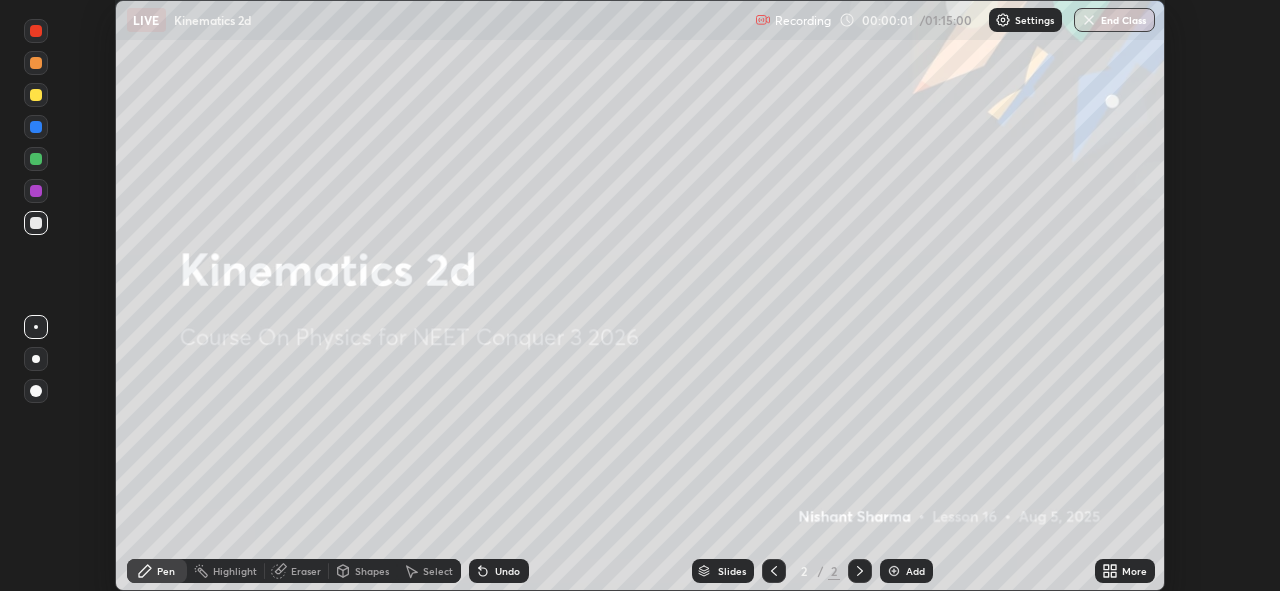 click 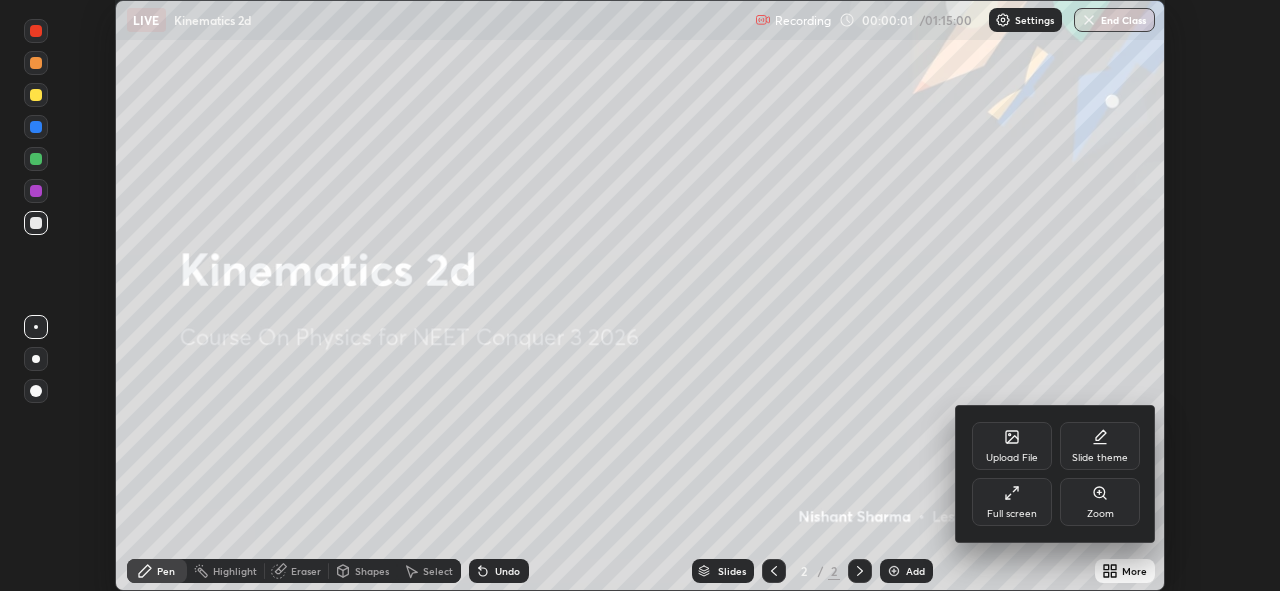 click on "Full screen" at bounding box center [1012, 502] 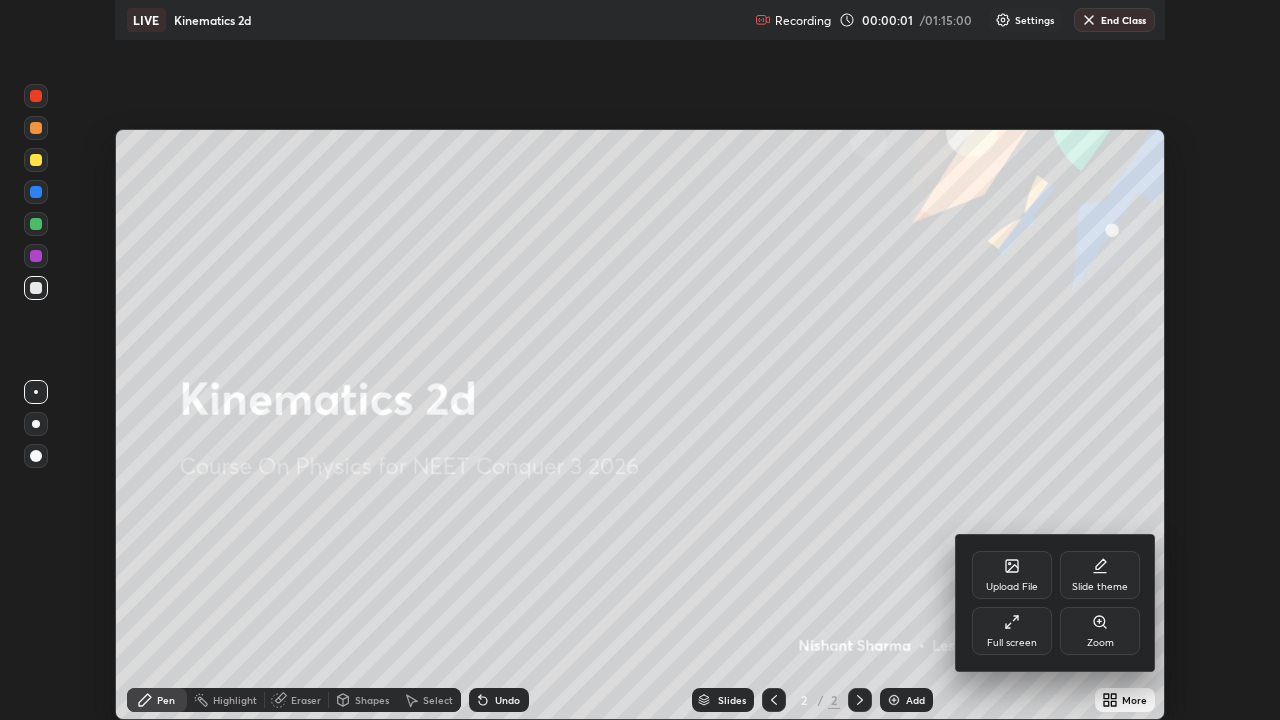 scroll, scrollTop: 99280, scrollLeft: 98720, axis: both 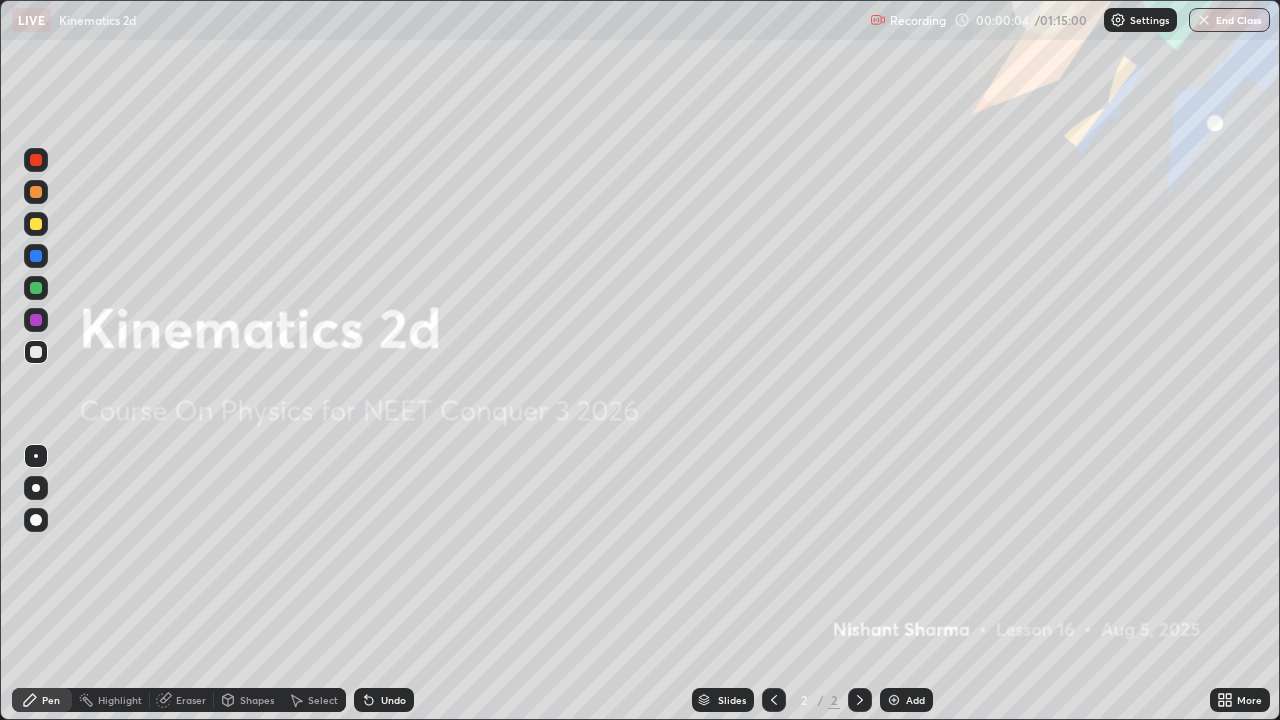 click on "Add" at bounding box center [915, 700] 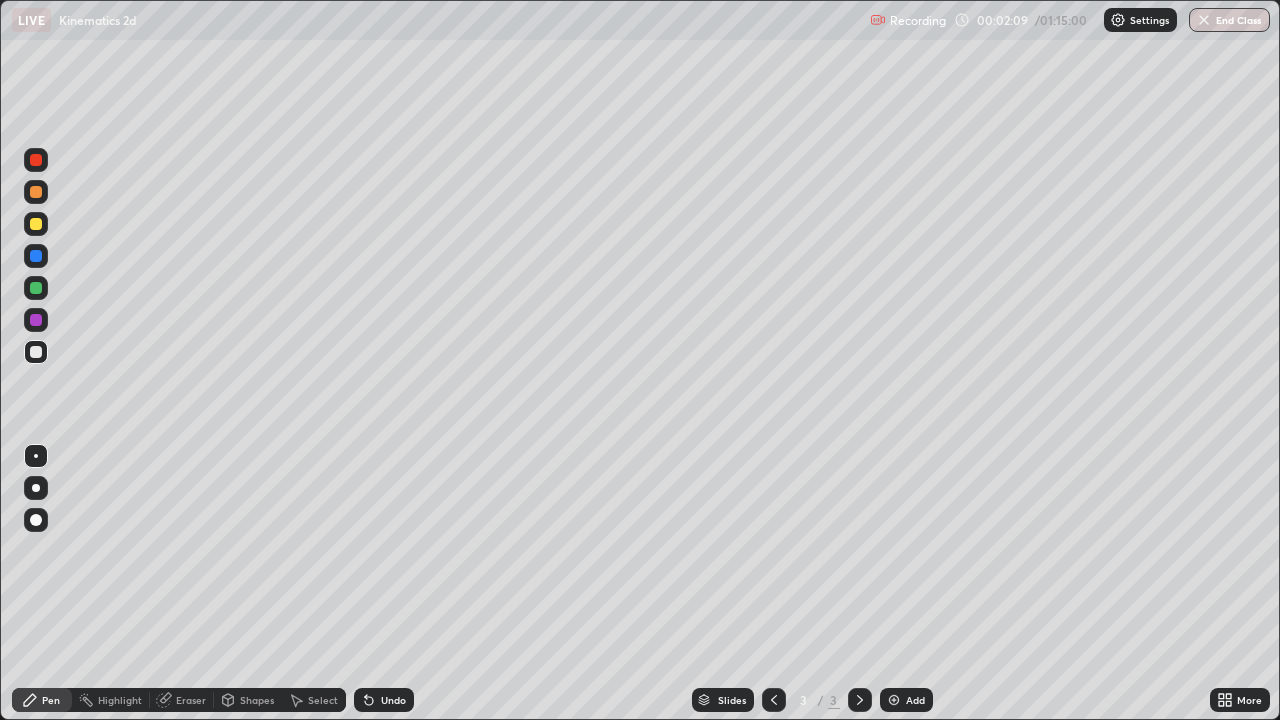 click on "Undo" at bounding box center [393, 700] 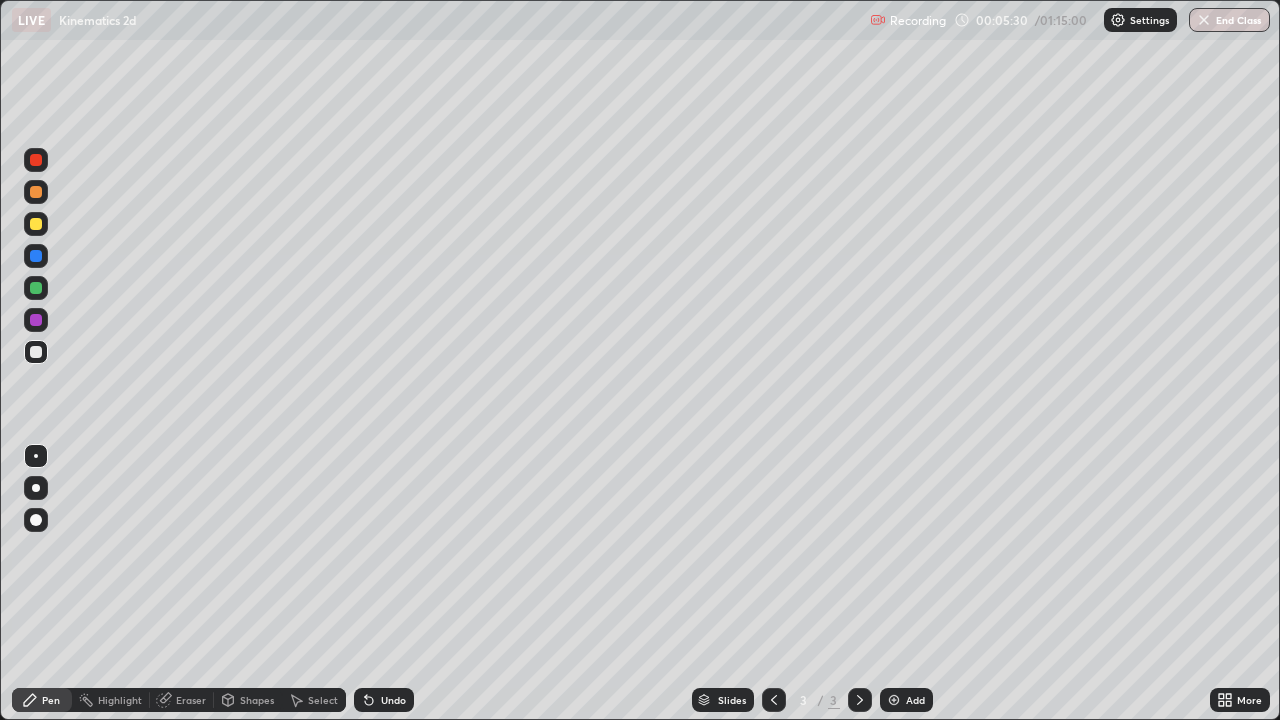 click on "Eraser" at bounding box center (191, 700) 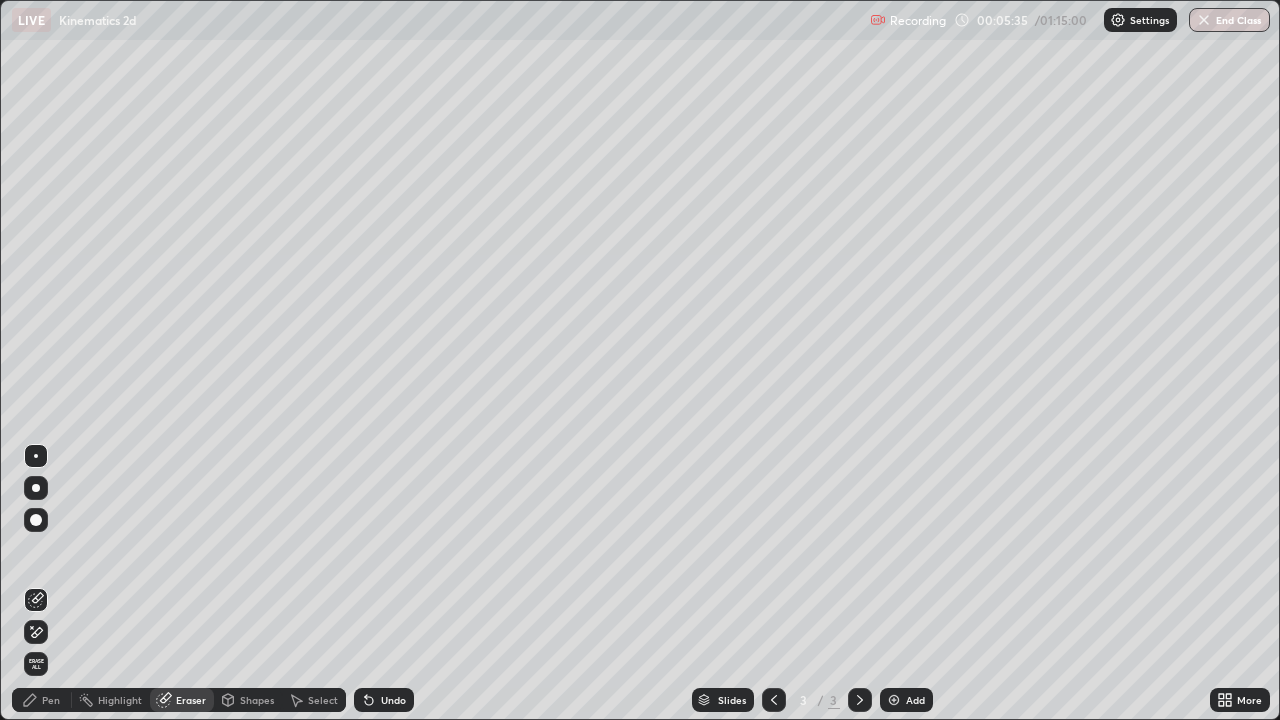 click on "Pen" at bounding box center [42, 700] 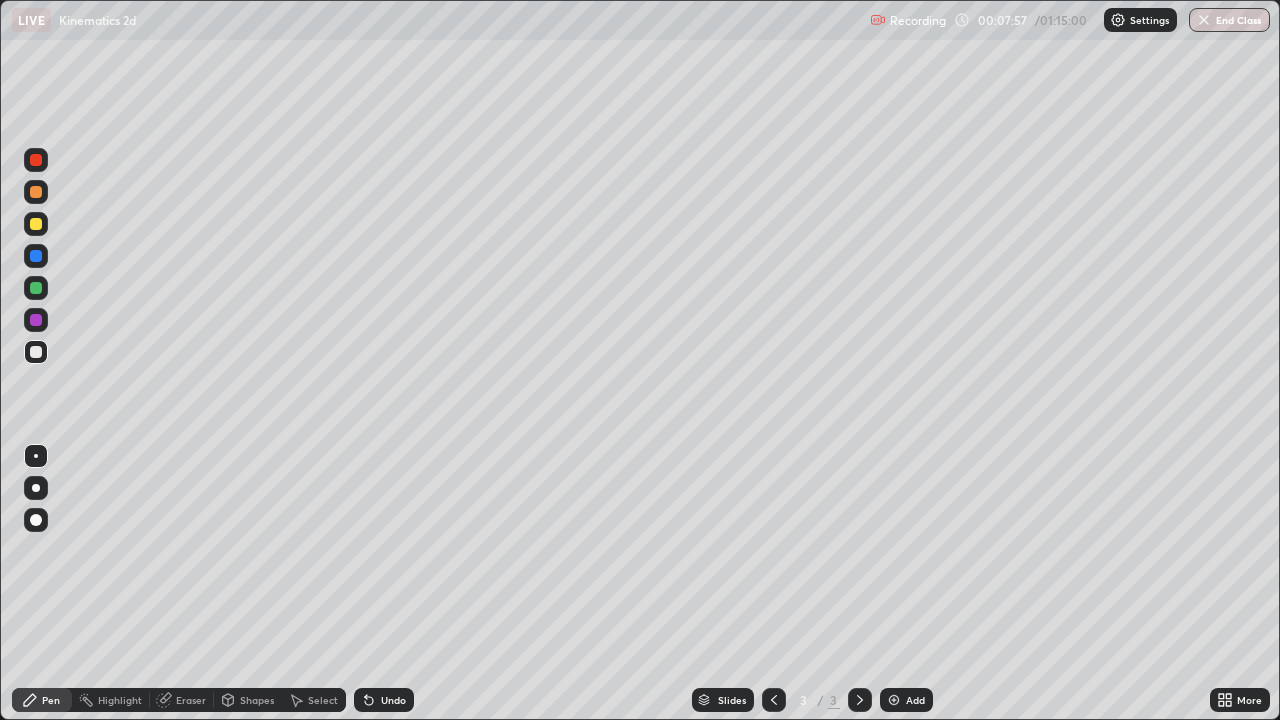 click on "Add" at bounding box center (915, 700) 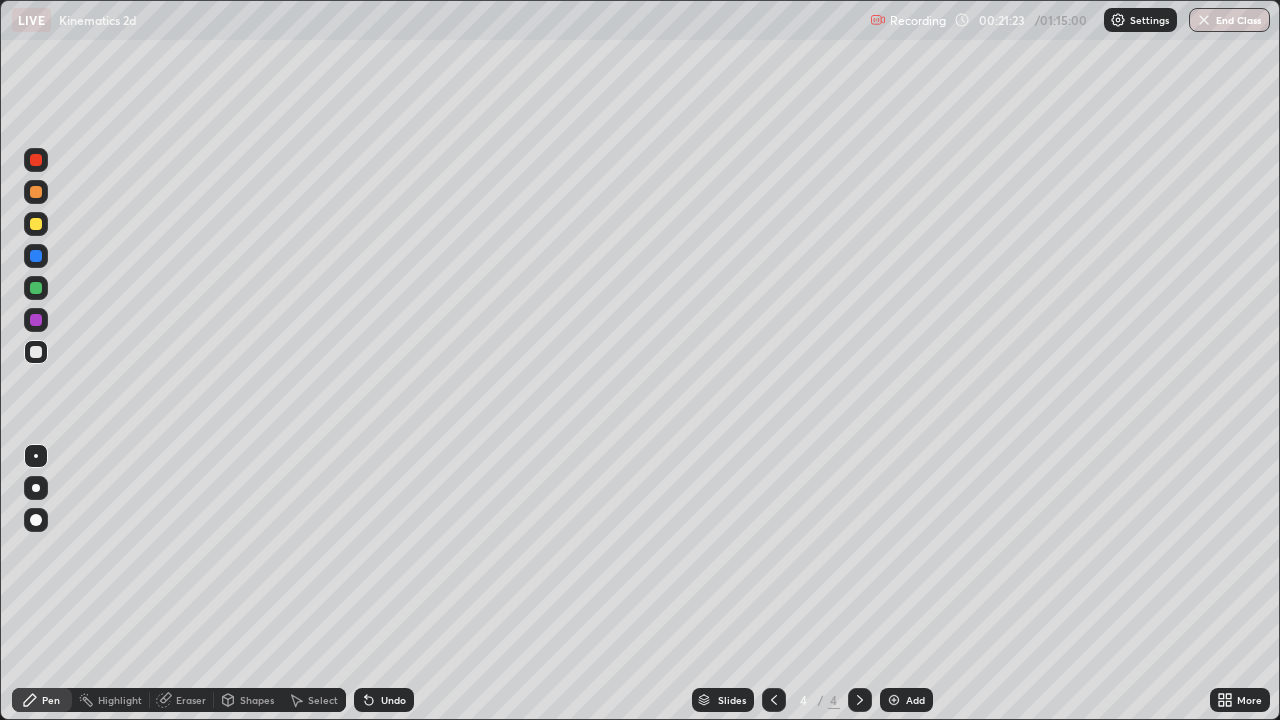 click on "Add" at bounding box center (906, 700) 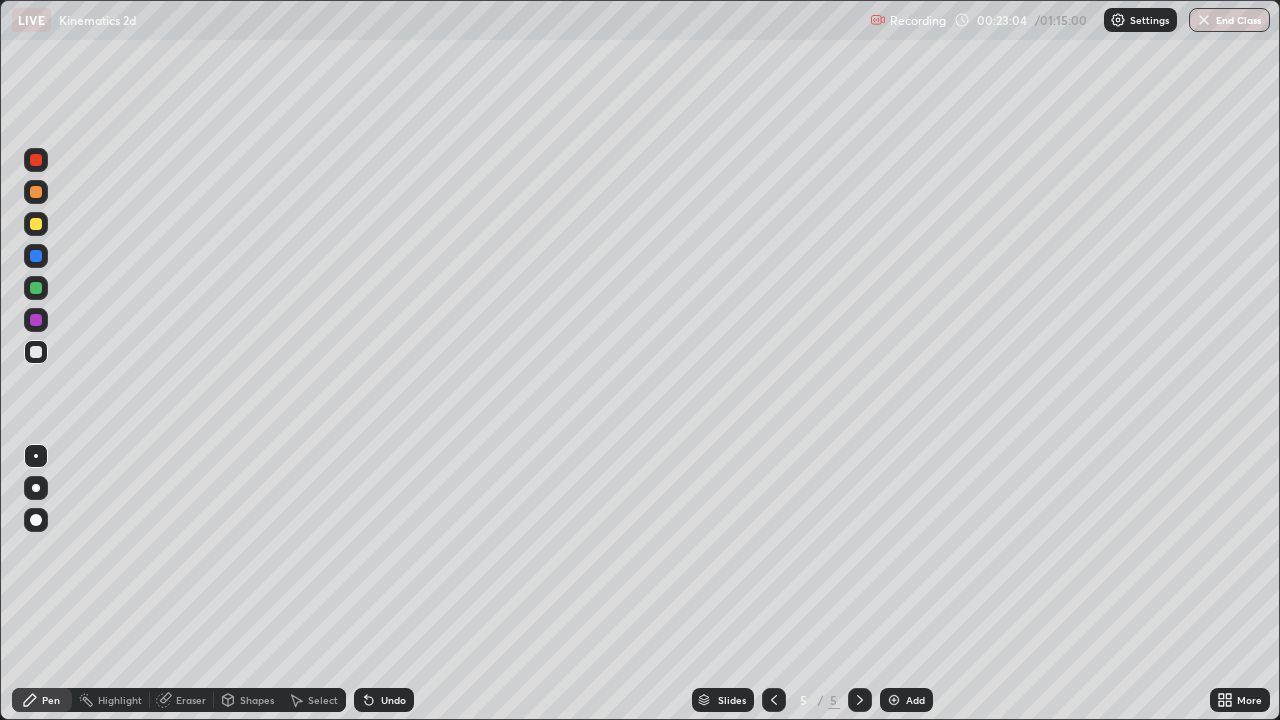 click on "Undo" at bounding box center [393, 700] 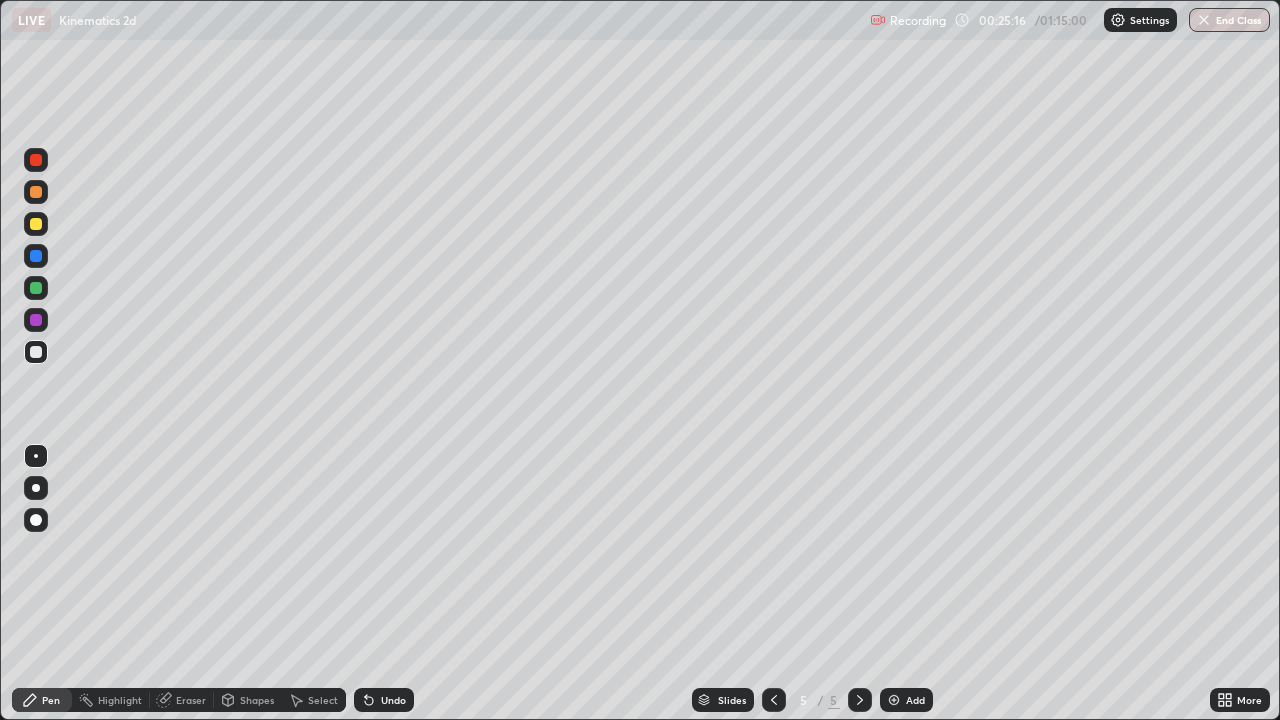 click on "Add" at bounding box center [915, 700] 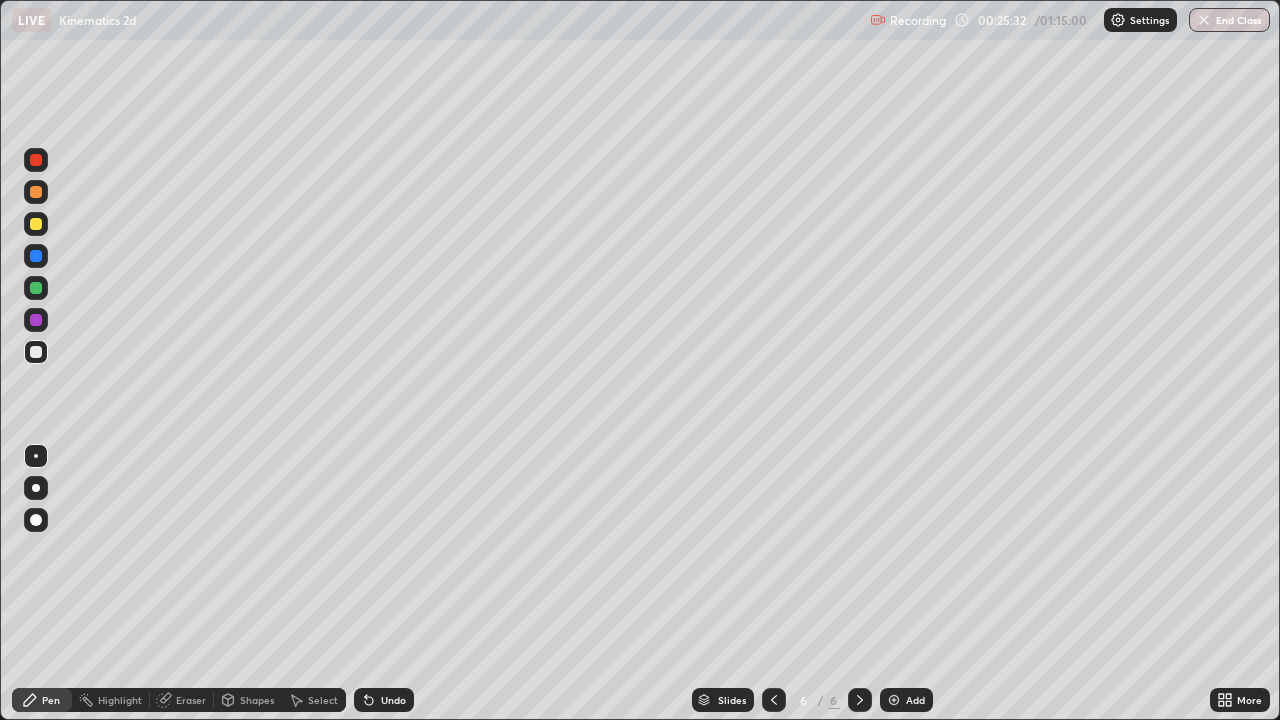 click 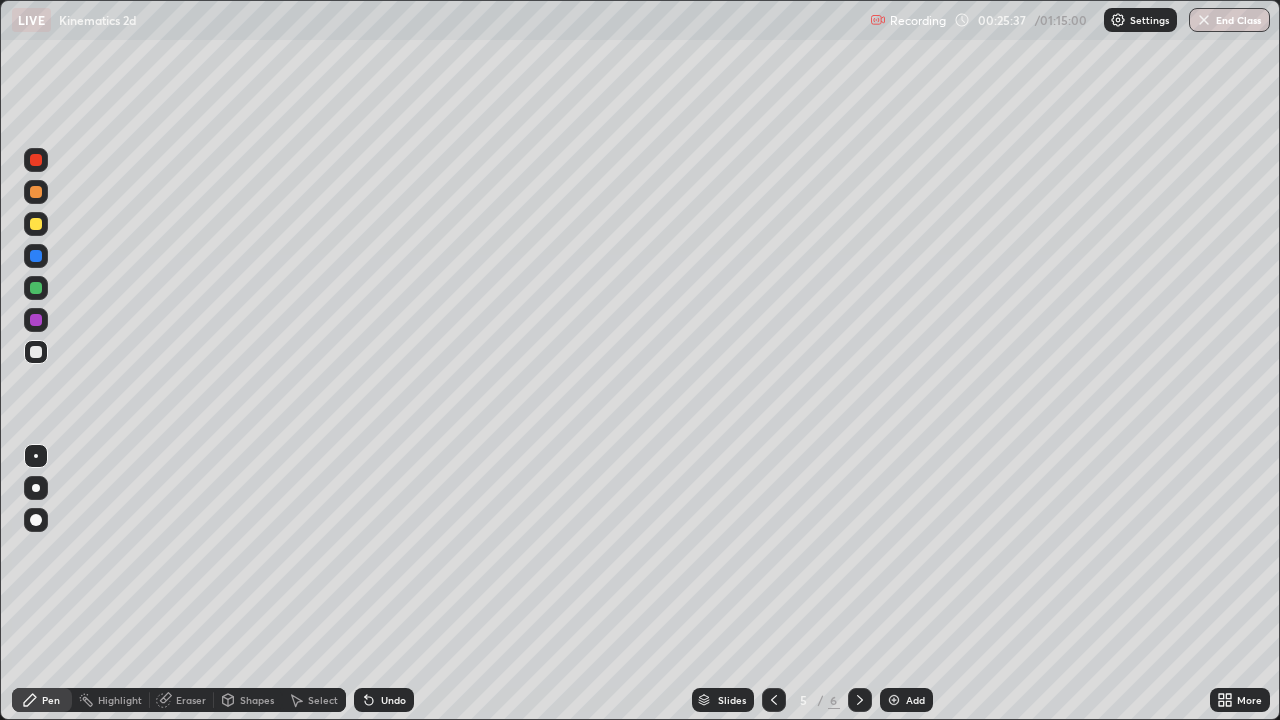 click 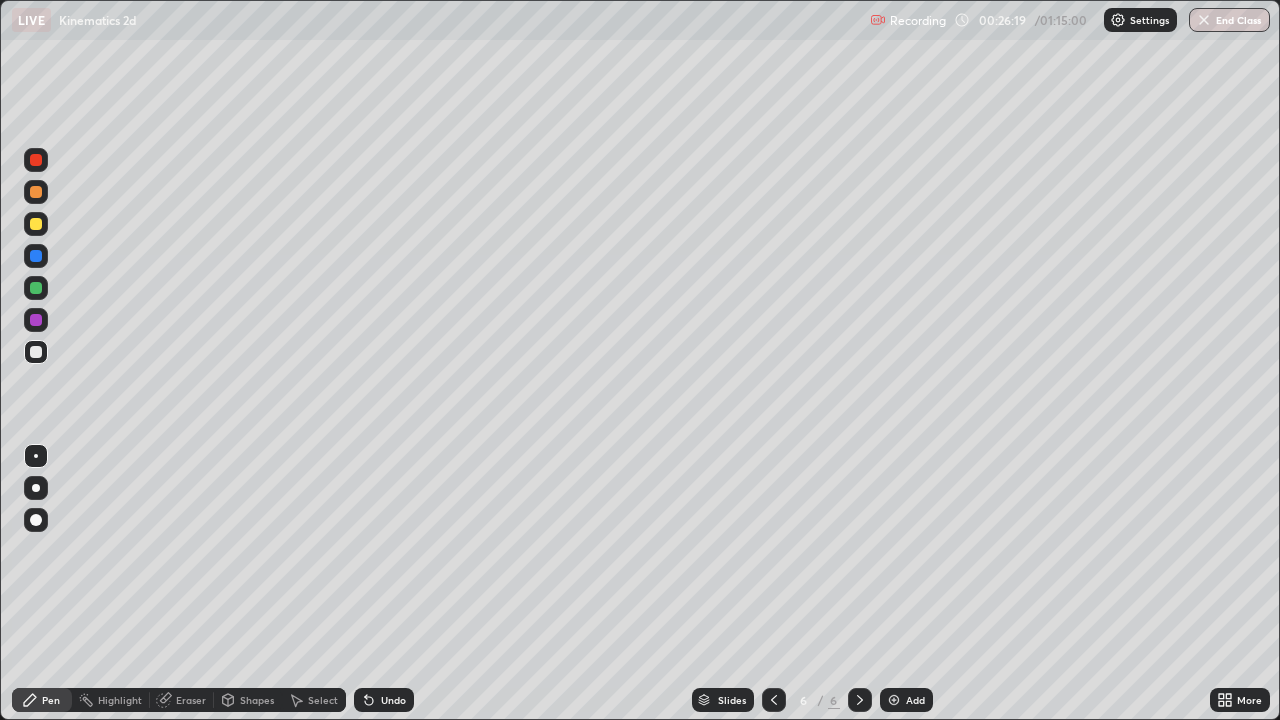 click on "Undo" at bounding box center (393, 700) 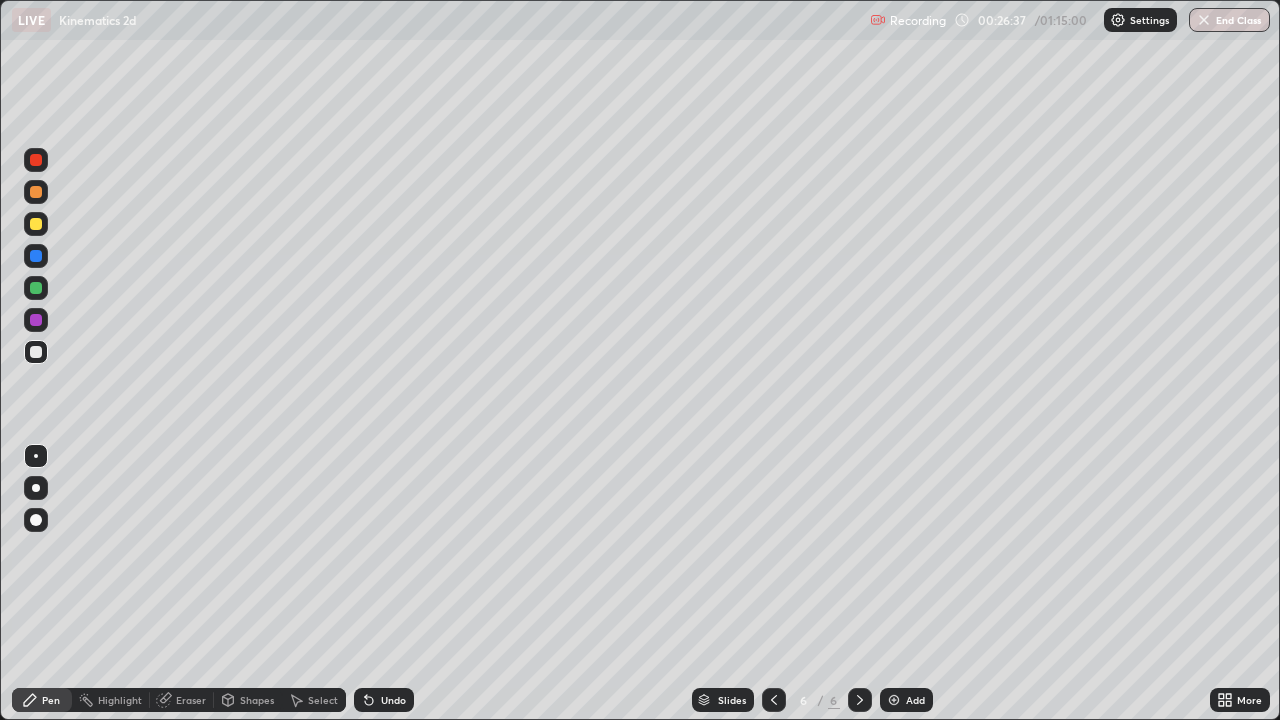 click at bounding box center (36, 224) 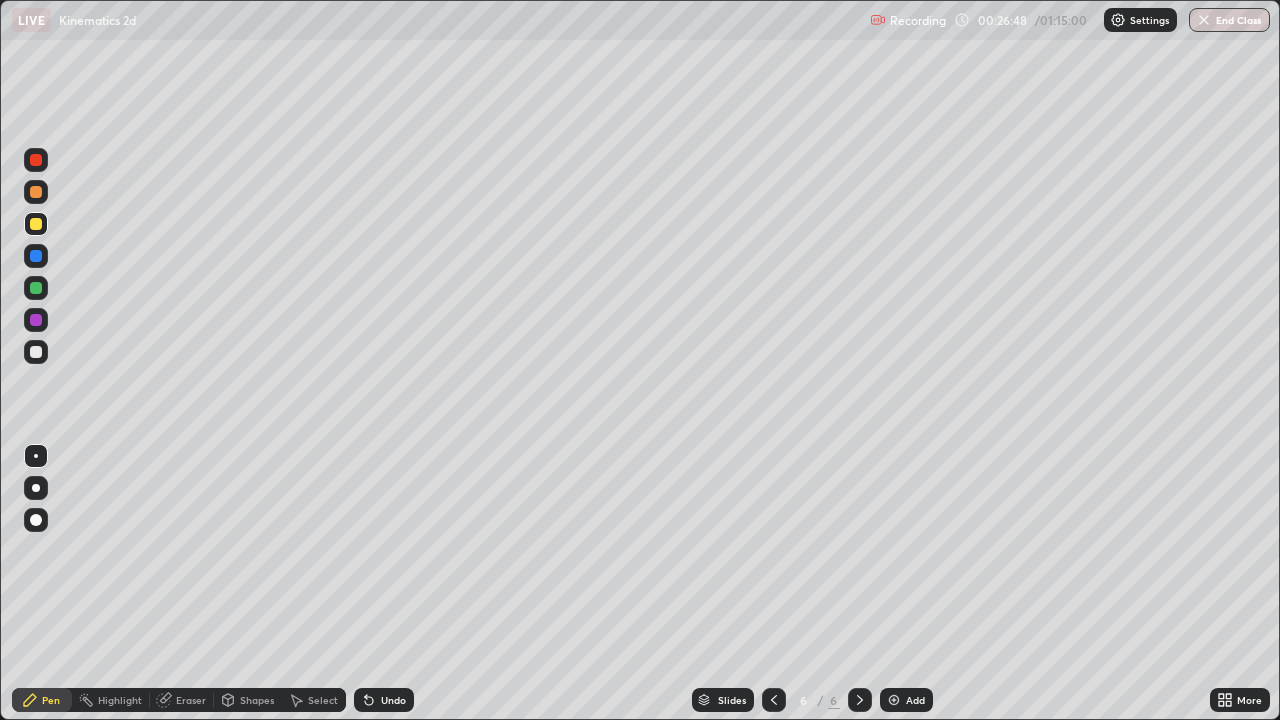 click at bounding box center (36, 352) 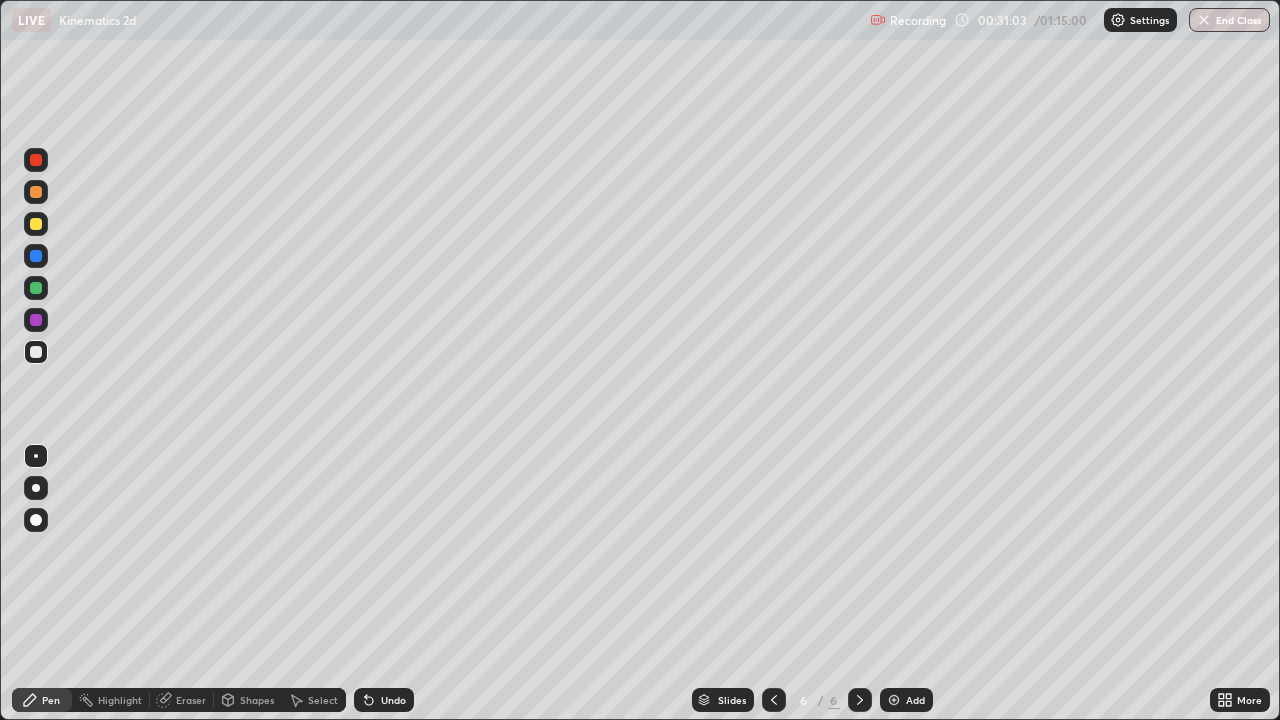 click at bounding box center [894, 700] 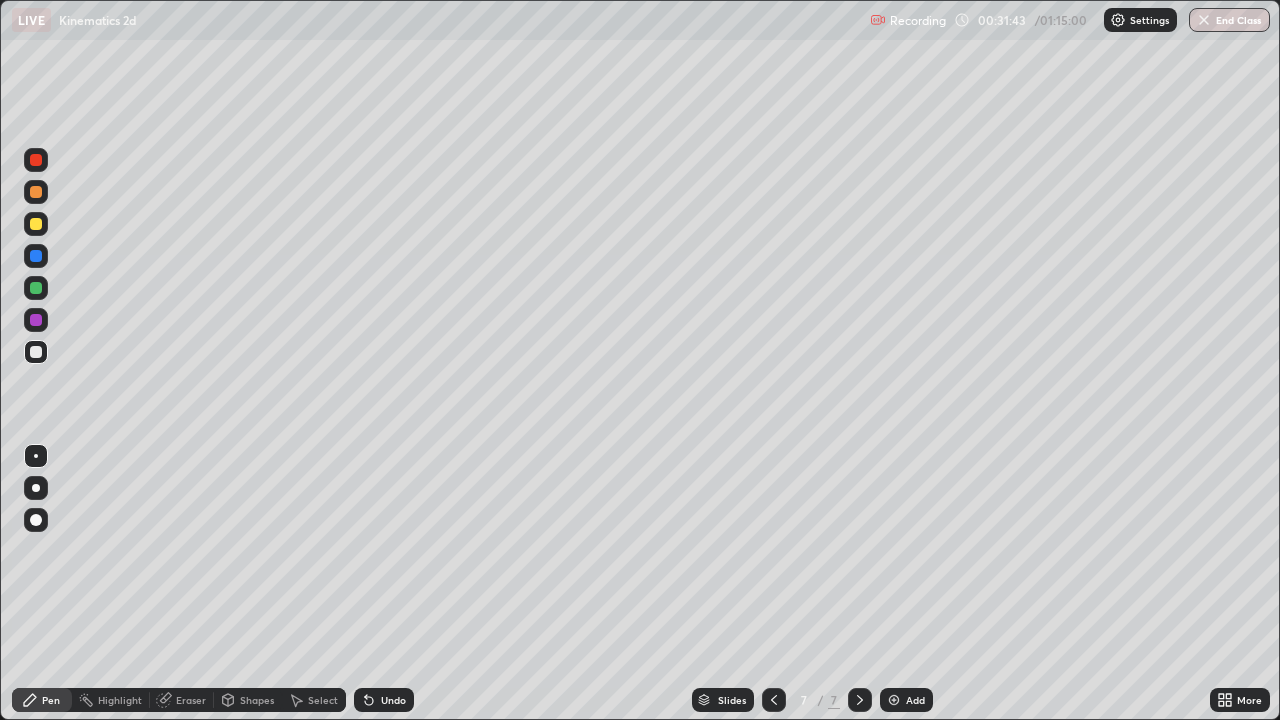 click on "Undo" at bounding box center (393, 700) 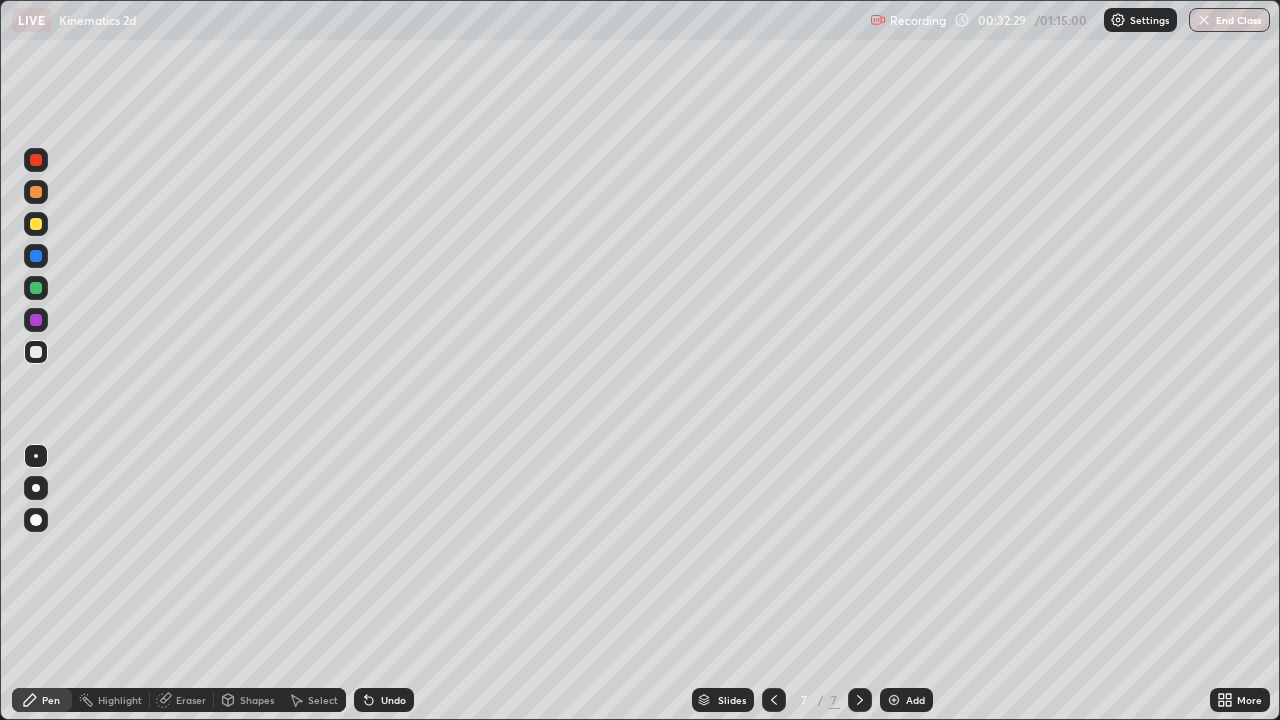 click on "Undo" at bounding box center (384, 700) 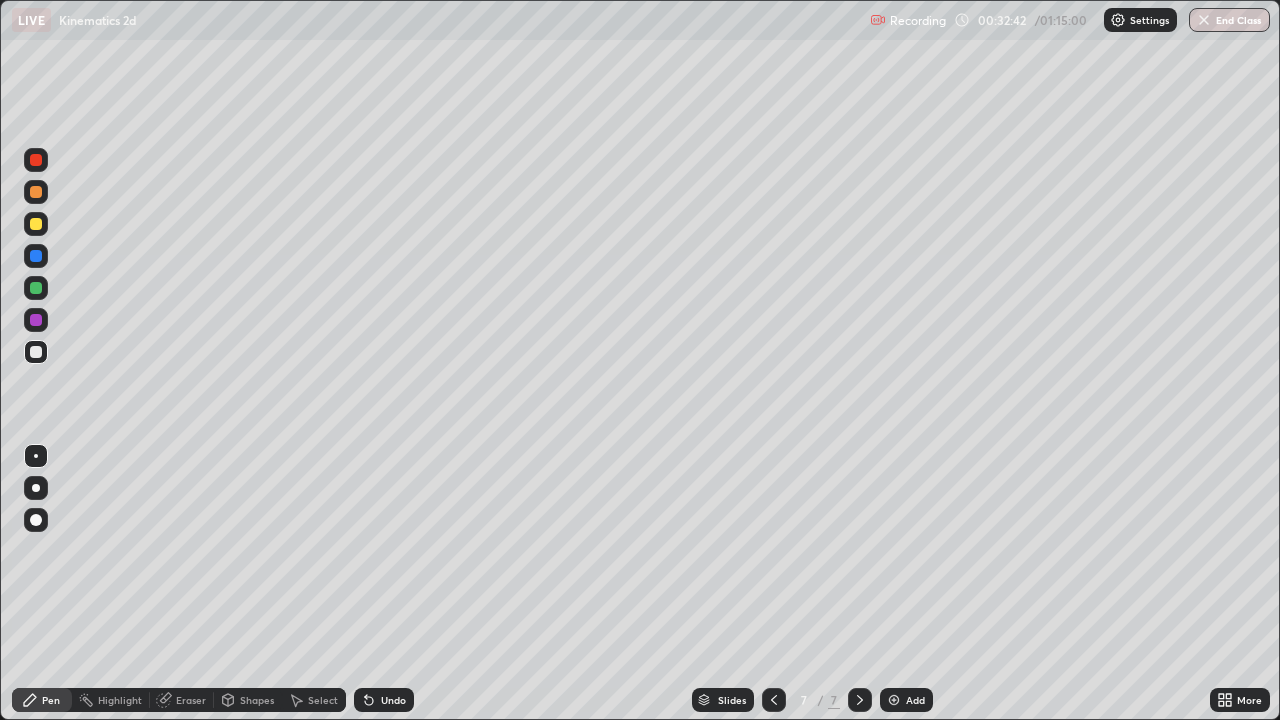 click on "Undo" at bounding box center (384, 700) 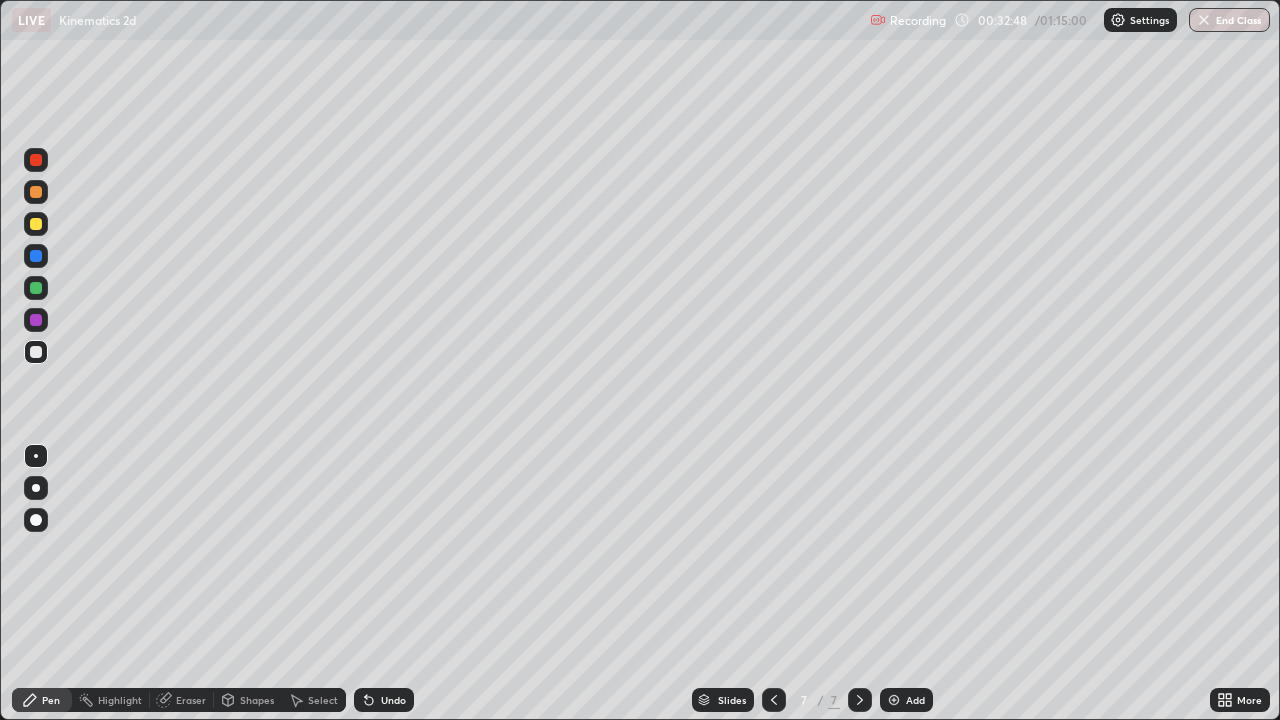 click on "Undo" at bounding box center [393, 700] 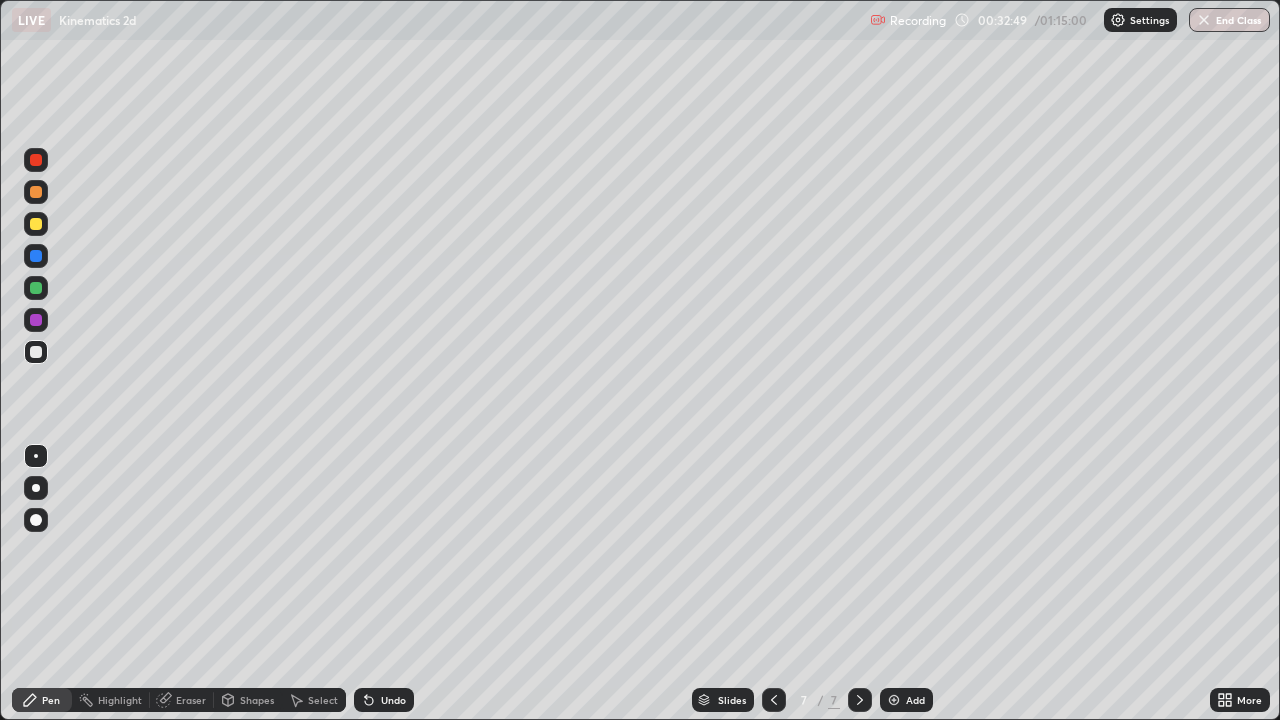 click on "Undo" at bounding box center [393, 700] 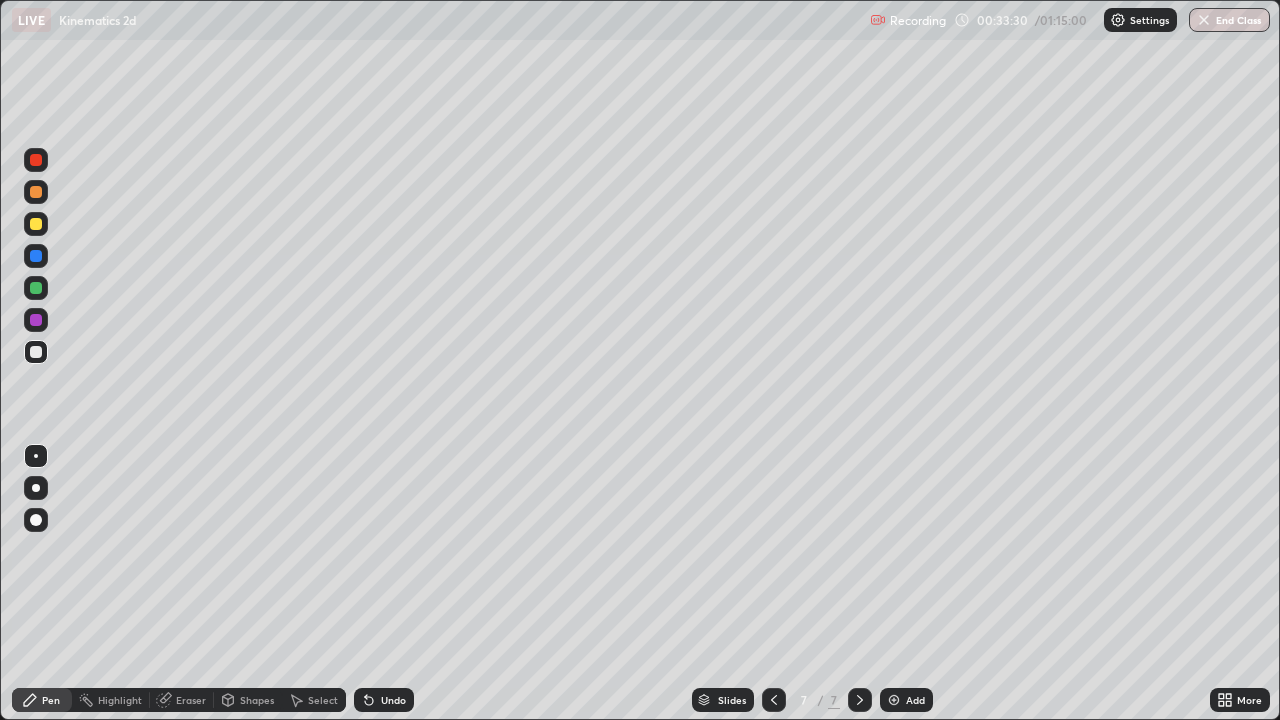 click 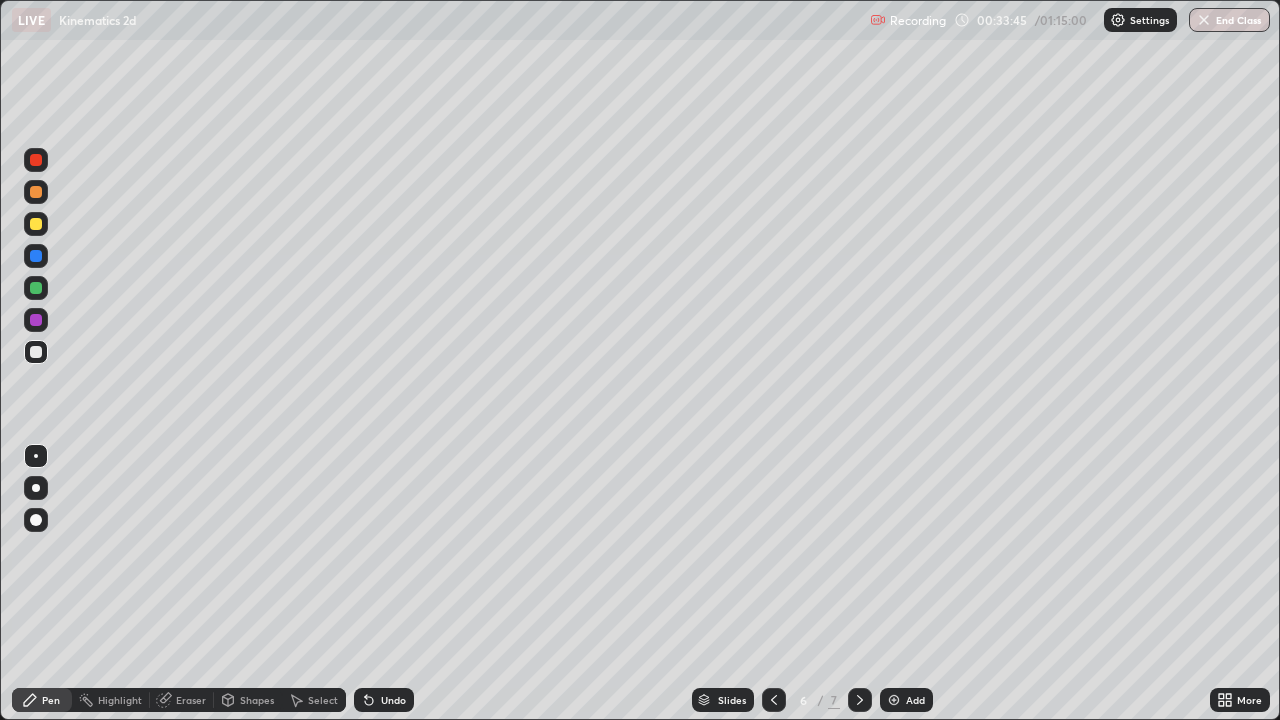 click 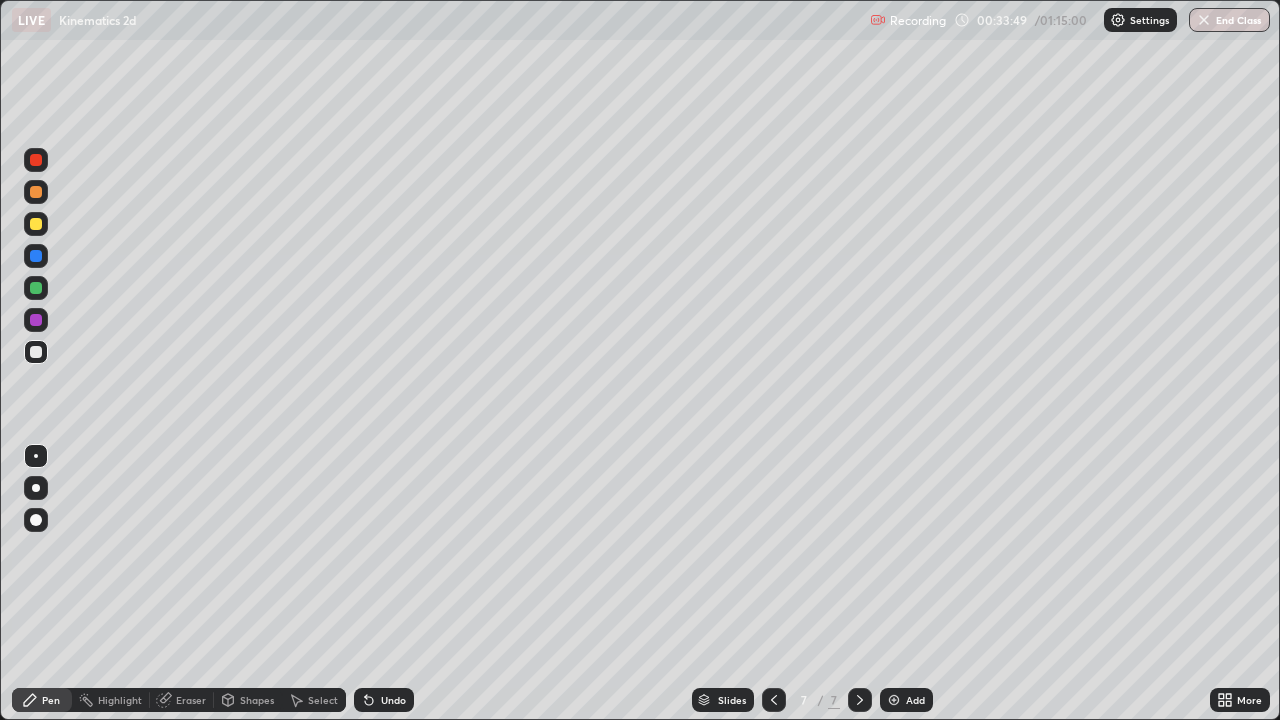 click on "Add" at bounding box center [915, 700] 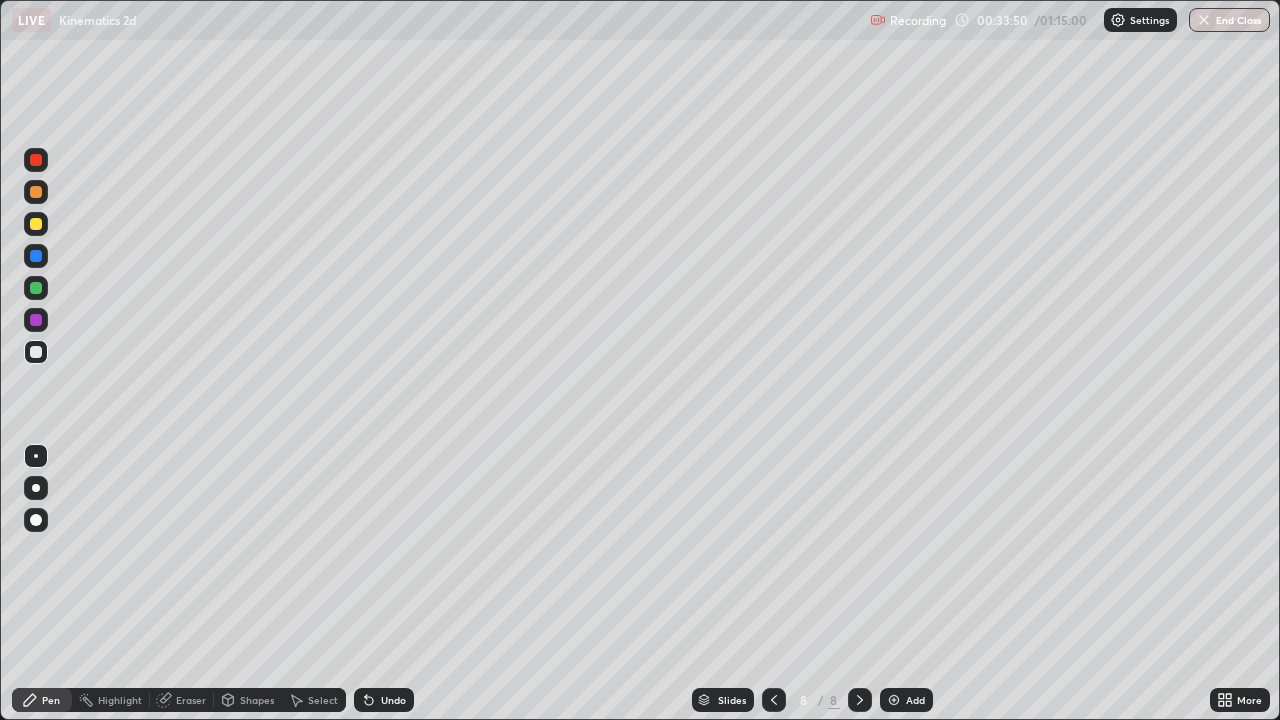 click 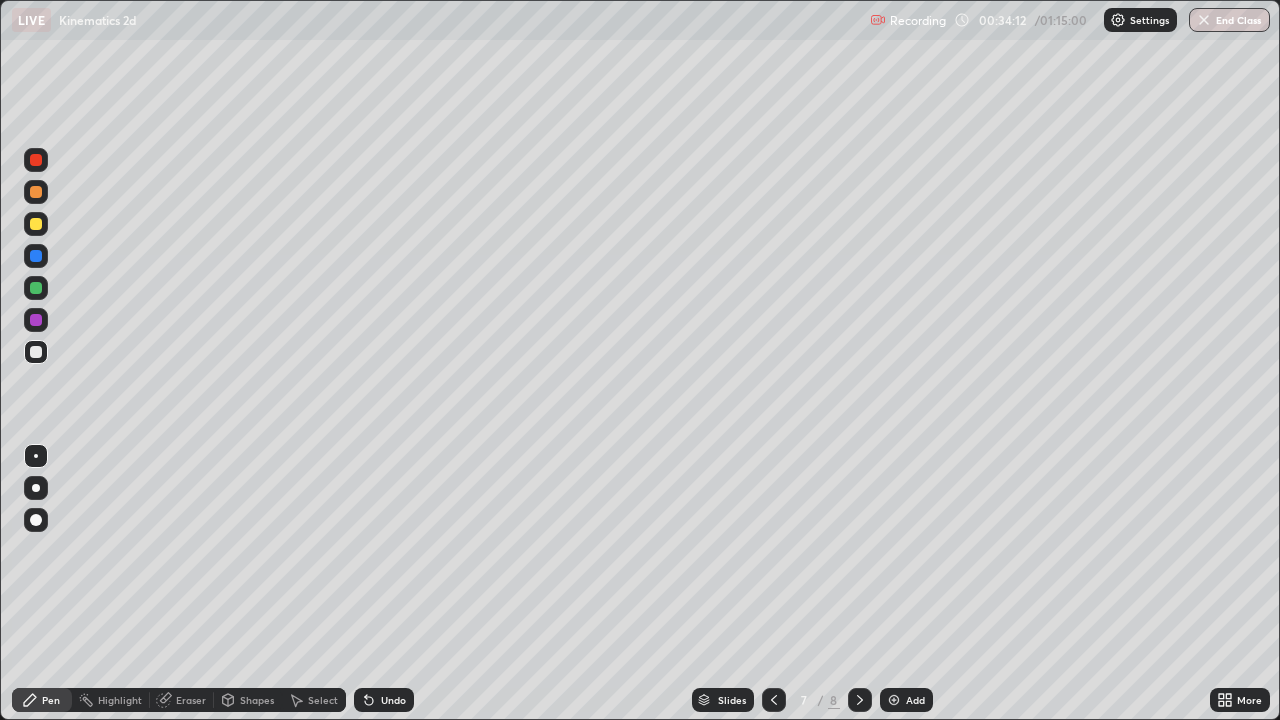 click 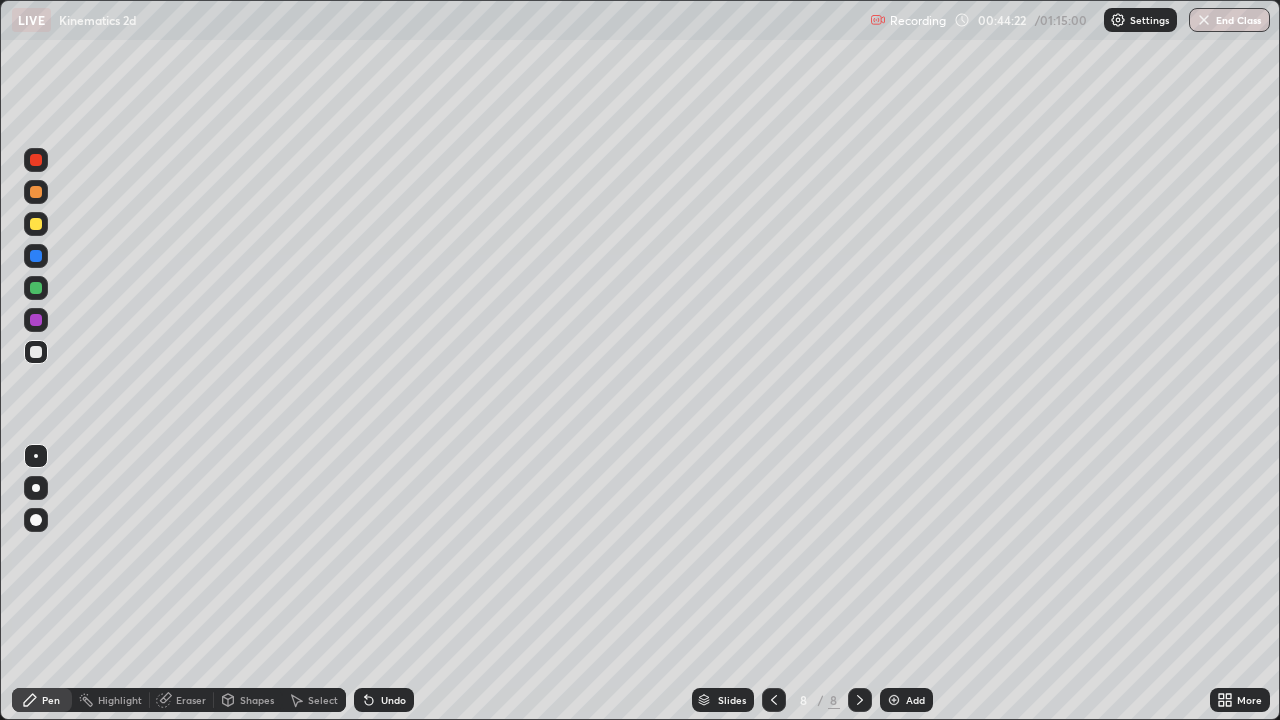 click on "Add" at bounding box center [915, 700] 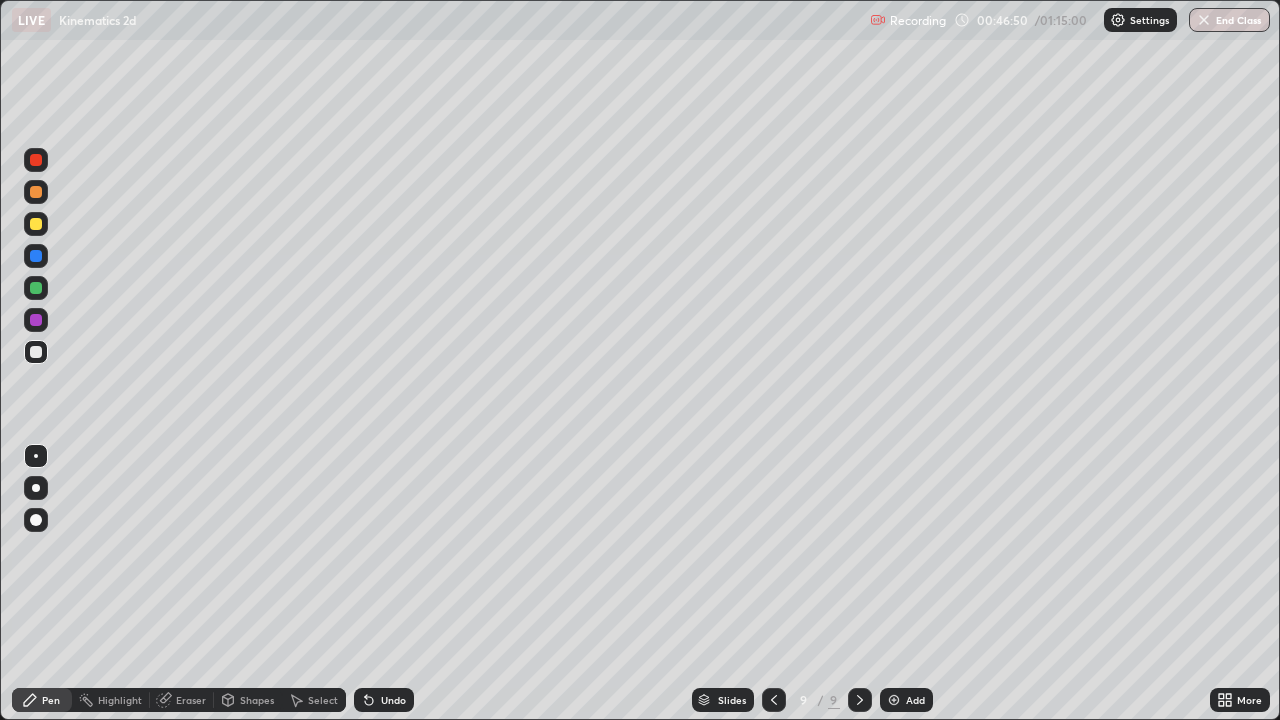 click 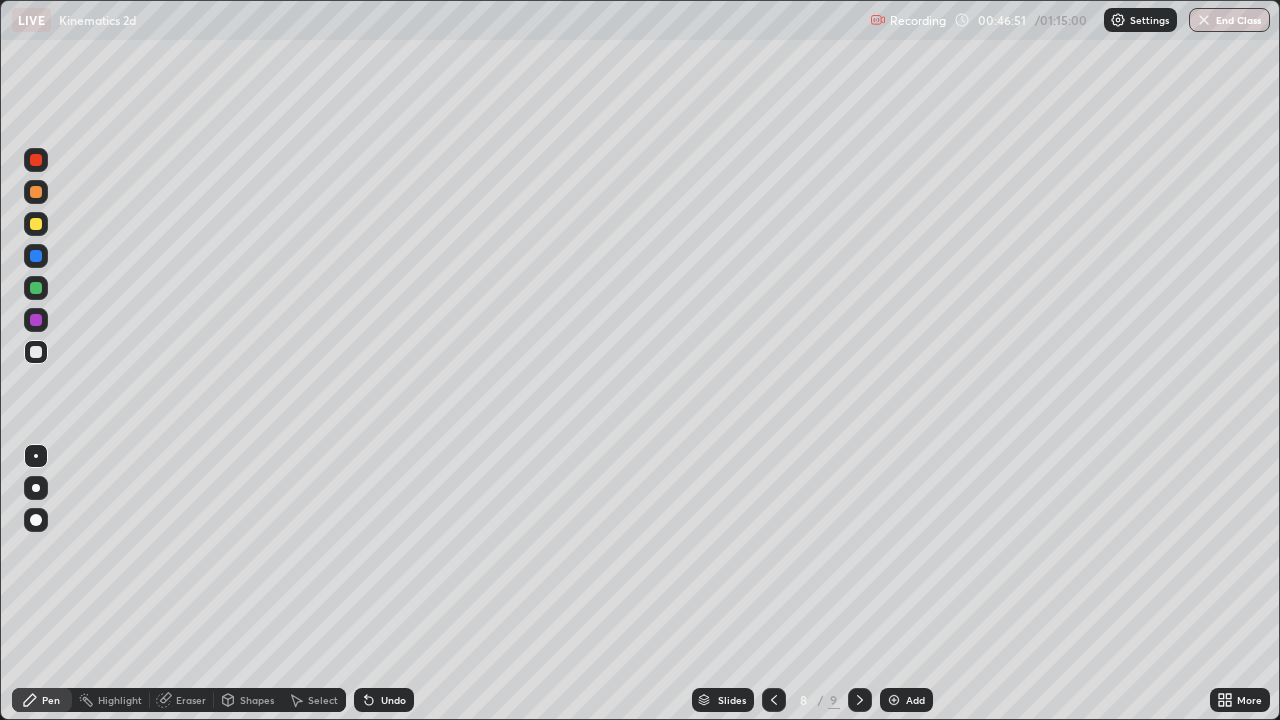 click 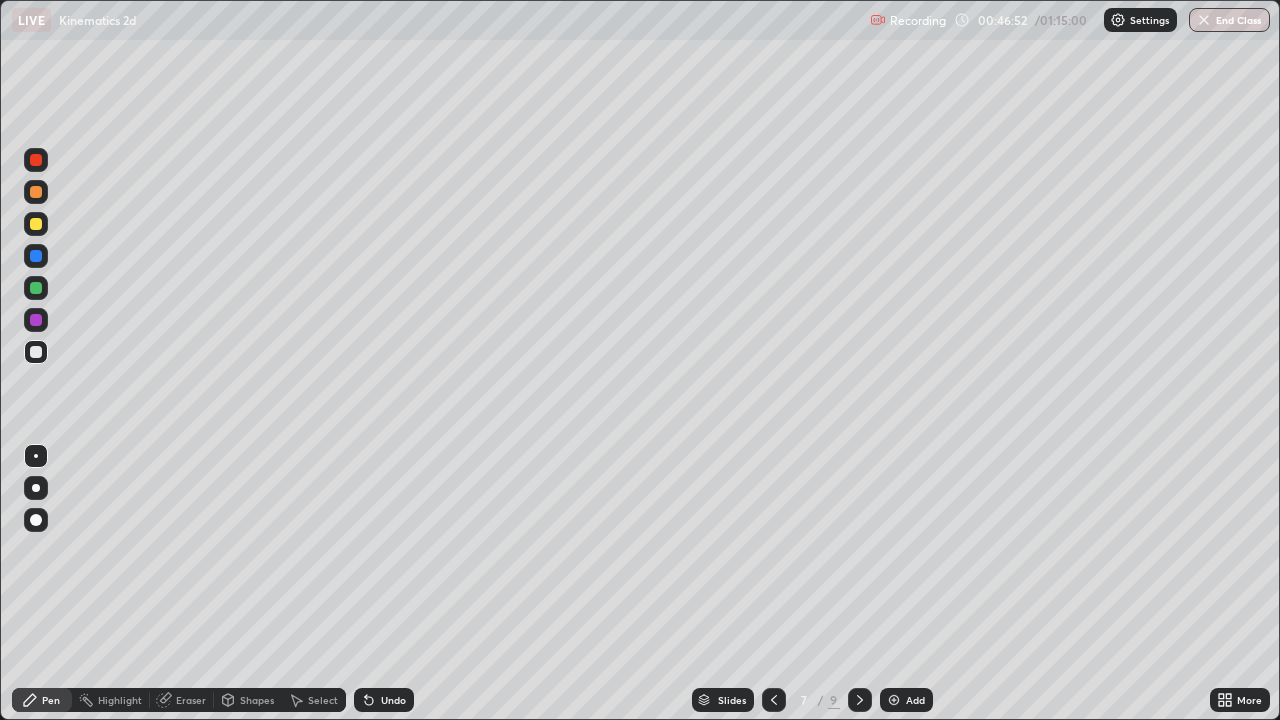 click 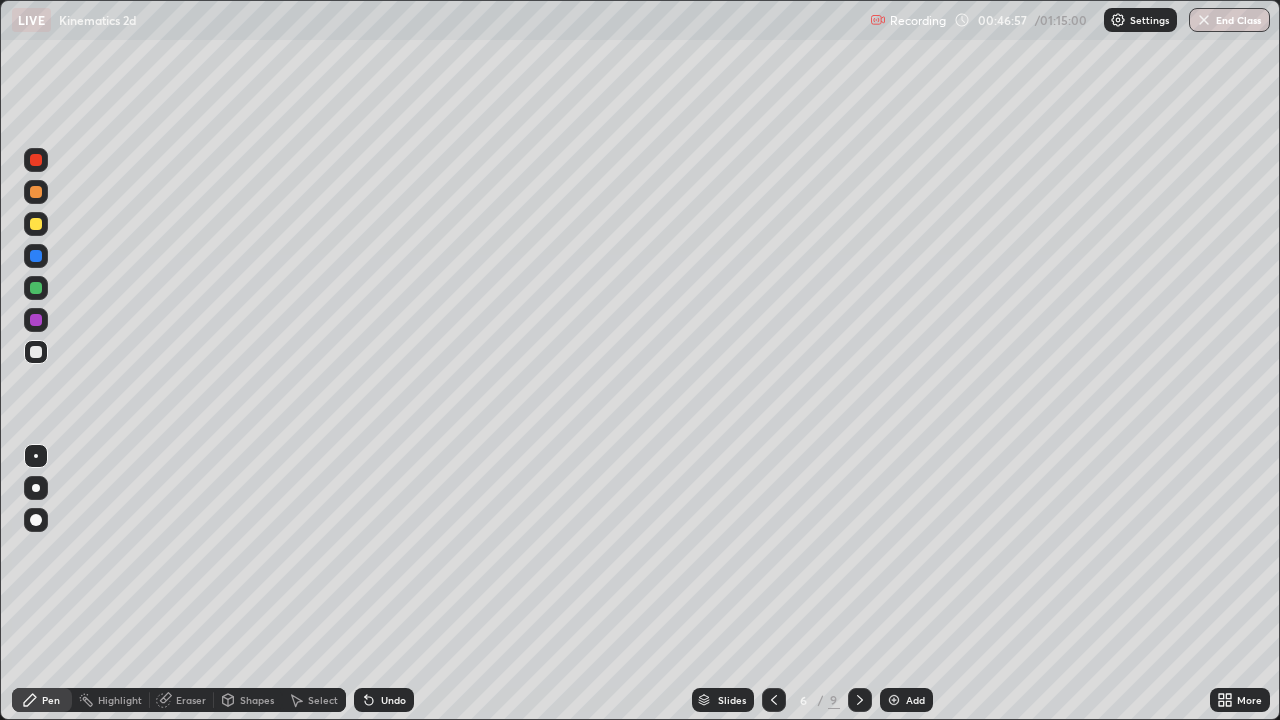 click 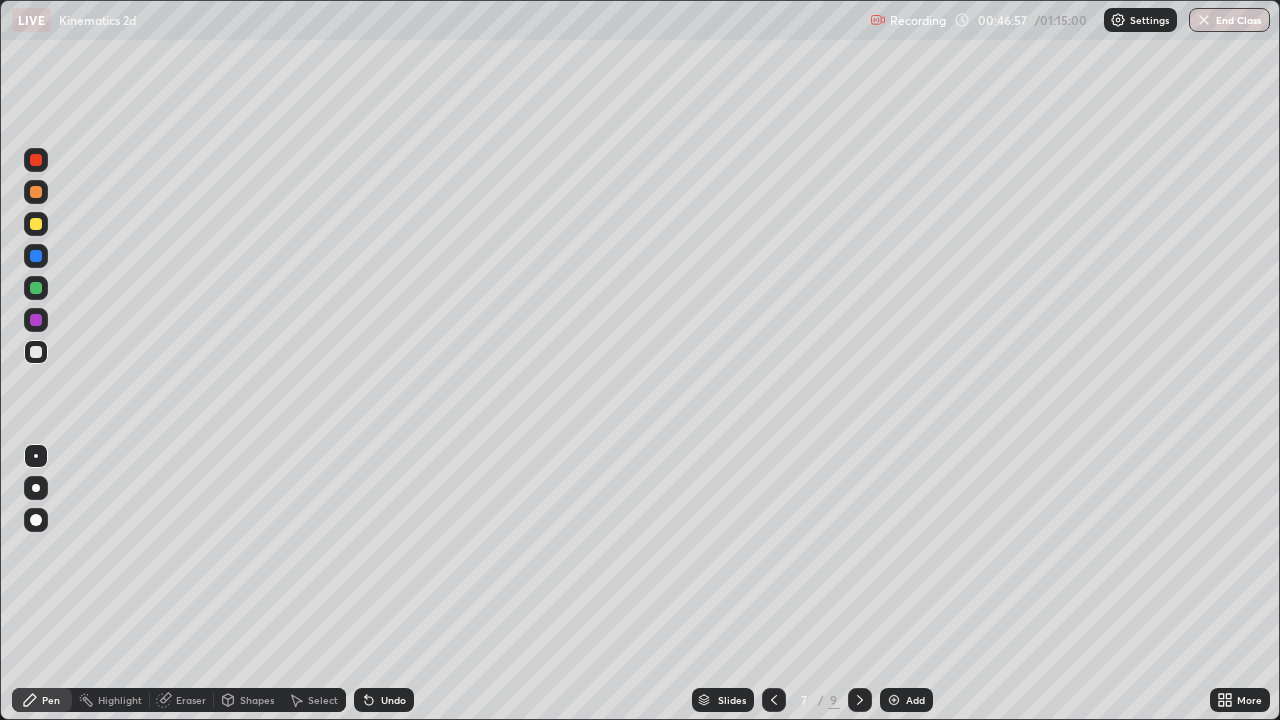 click 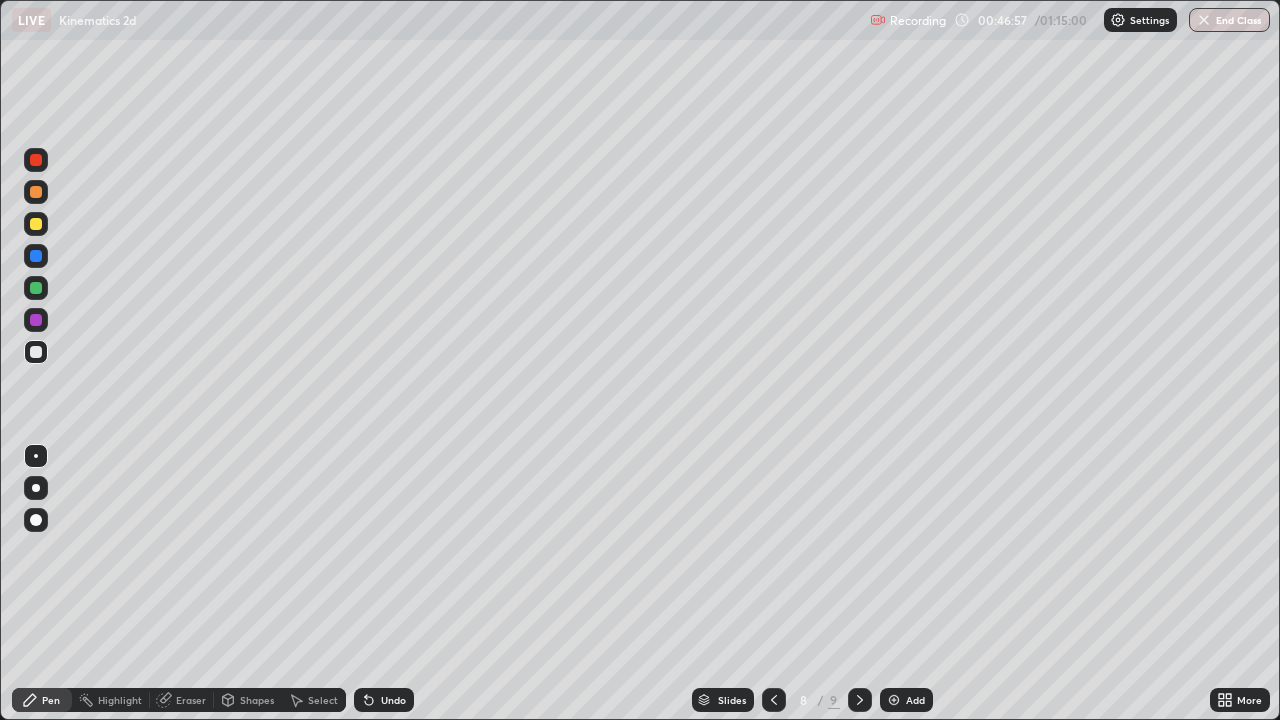 click 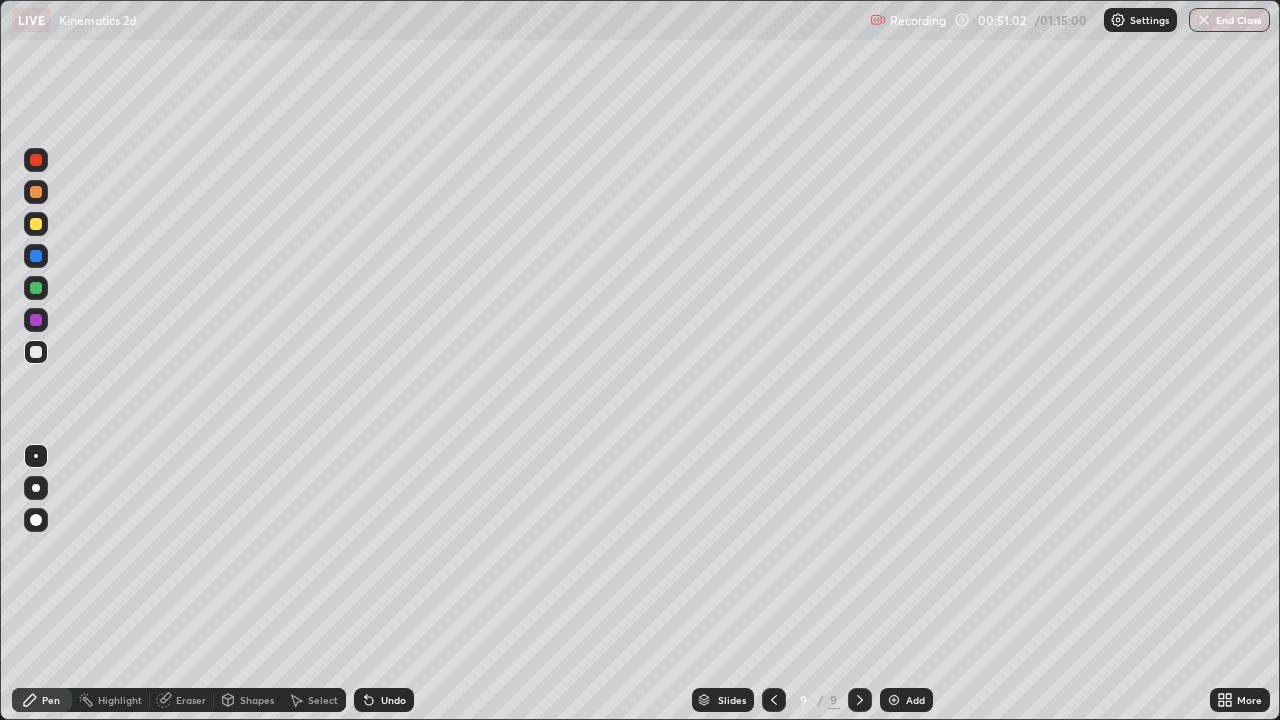 click on "Add" at bounding box center [915, 700] 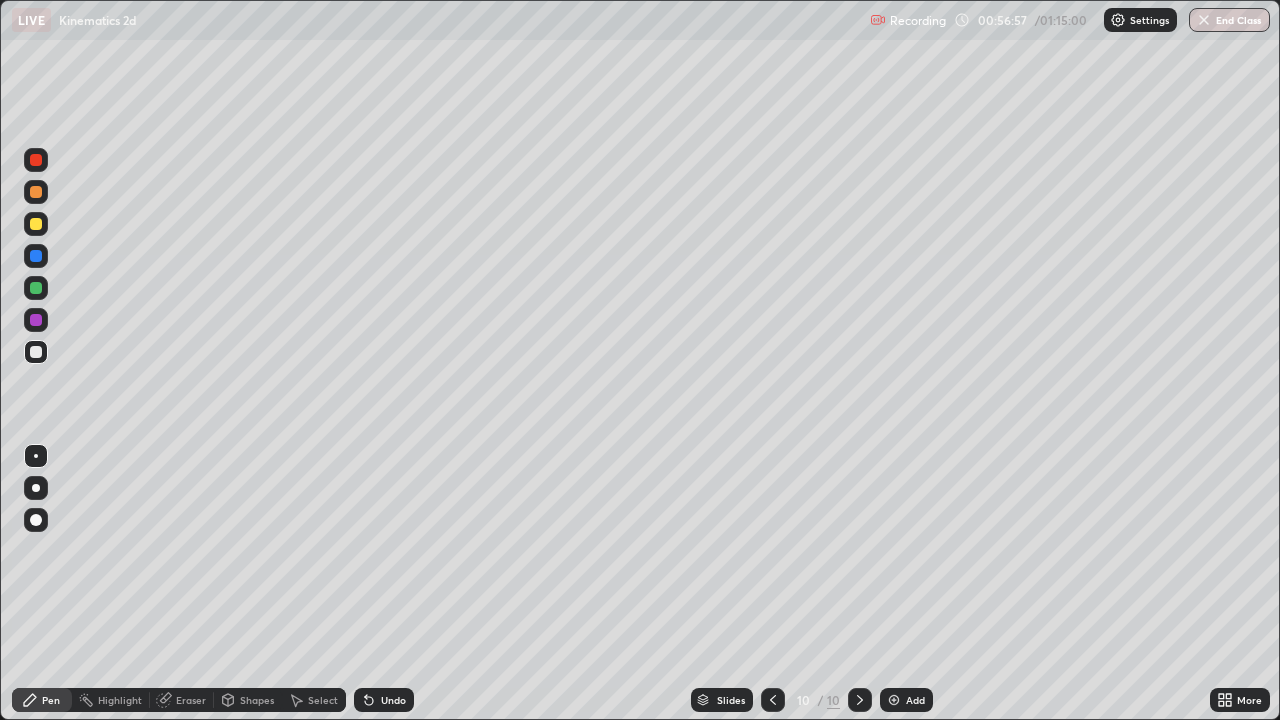 click on "Add" at bounding box center [915, 700] 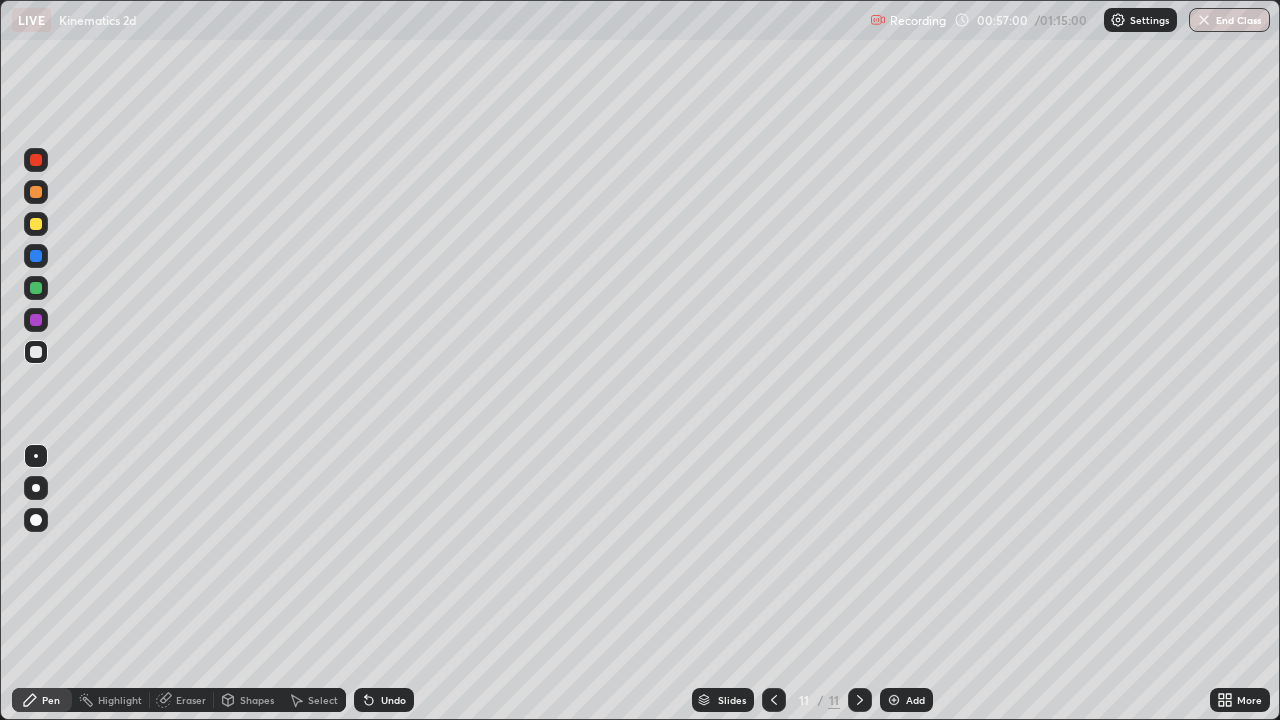 click 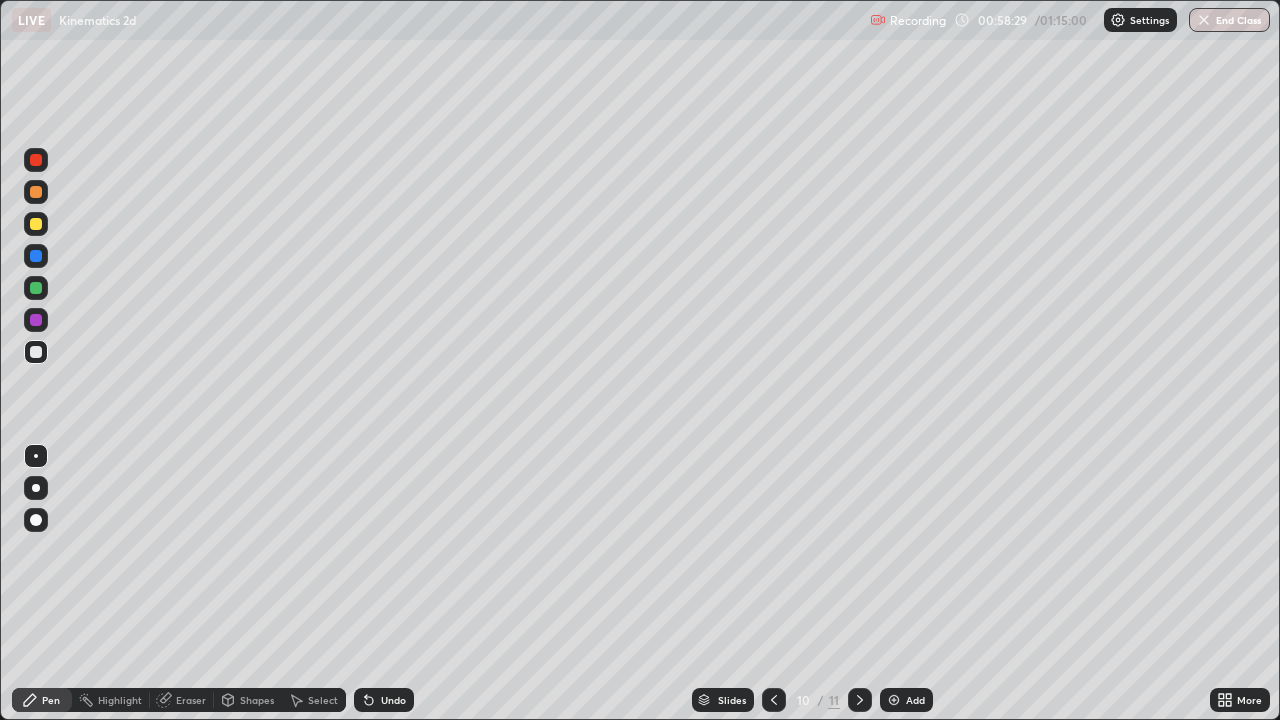 click 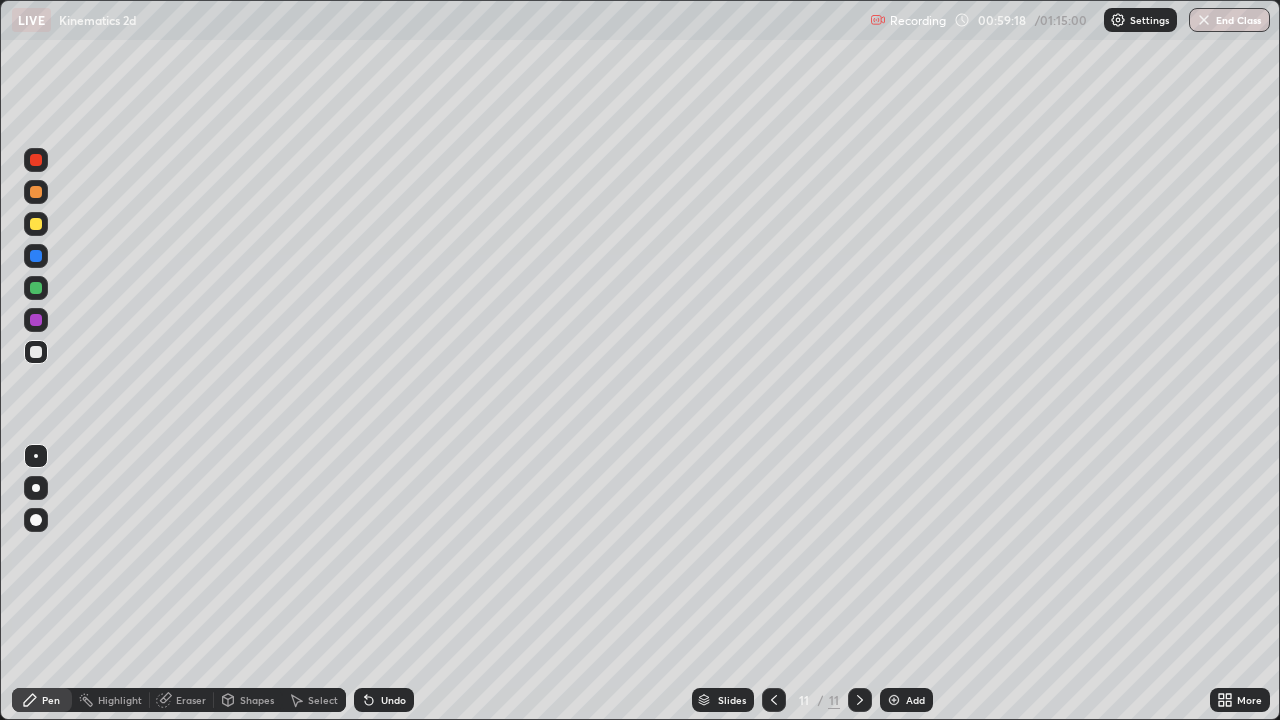 click 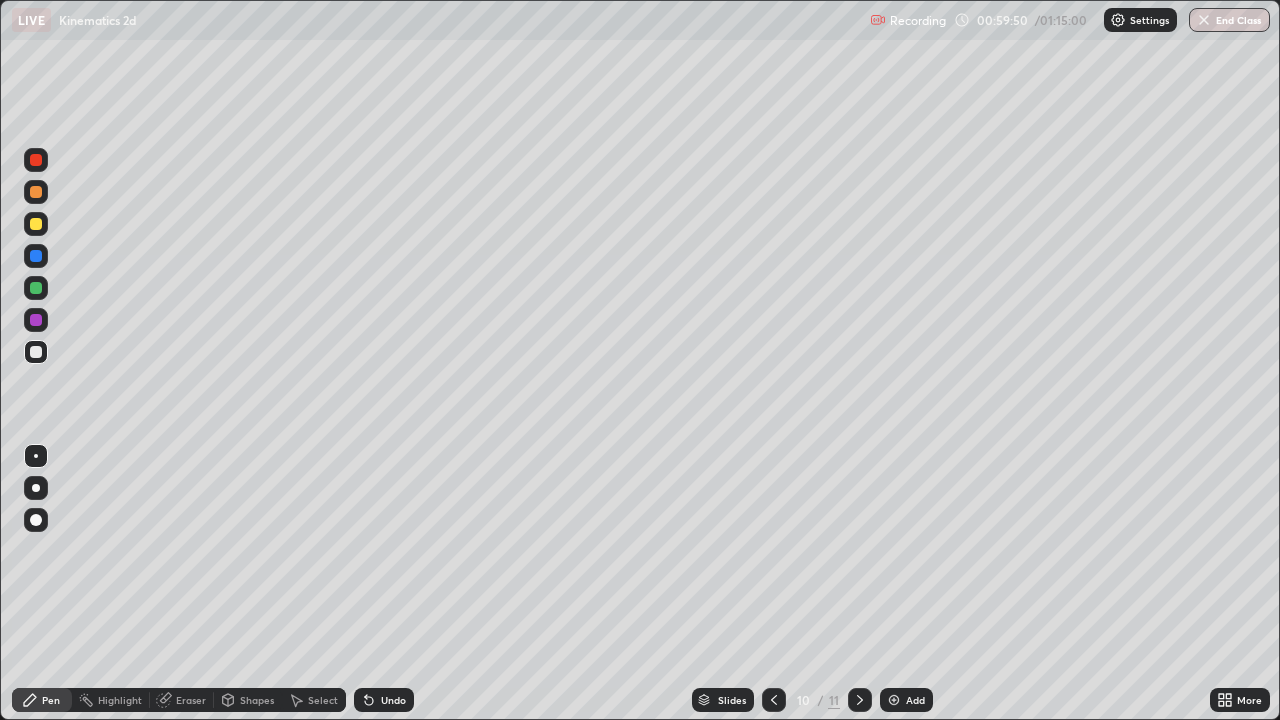 click 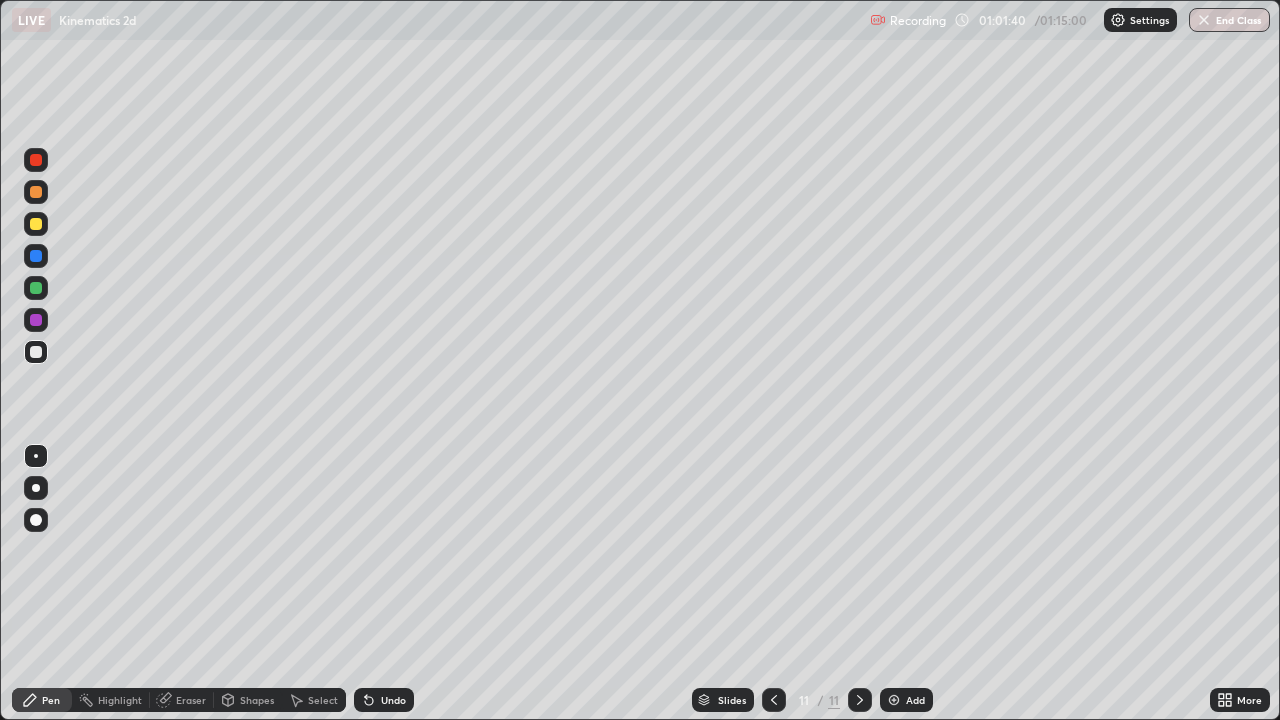click on "Undo" at bounding box center (384, 700) 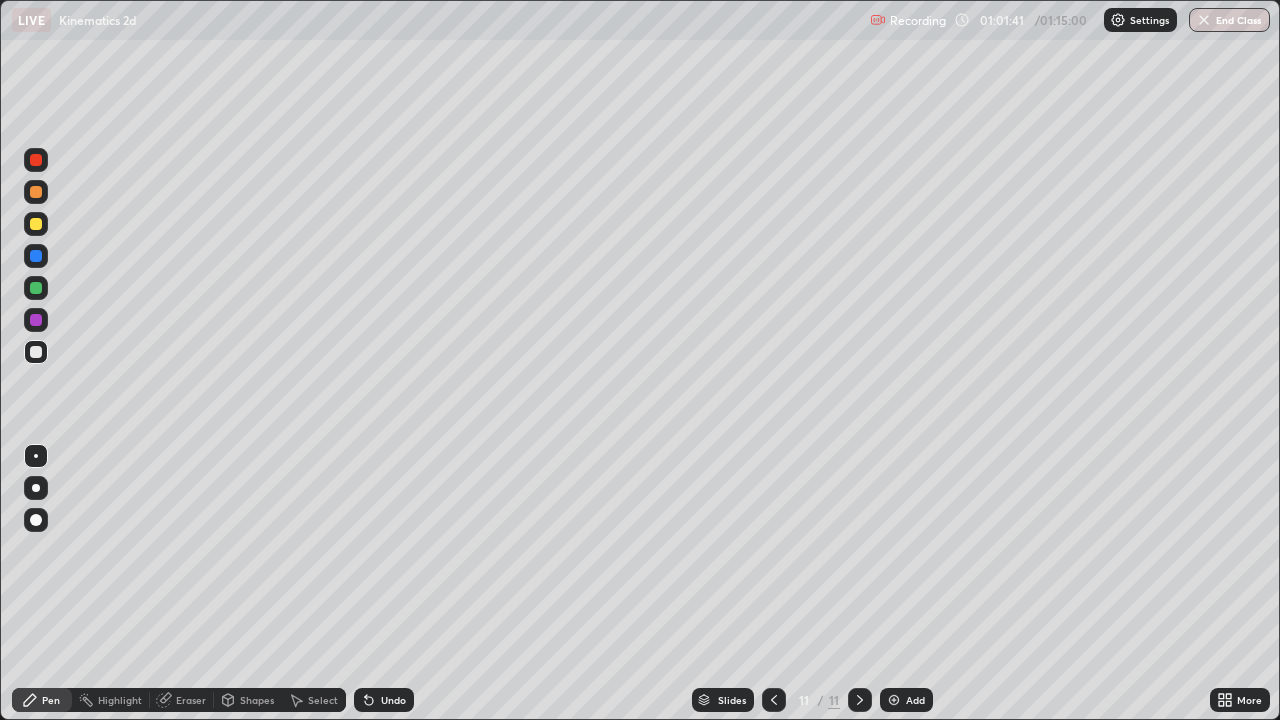 click on "Undo" at bounding box center [384, 700] 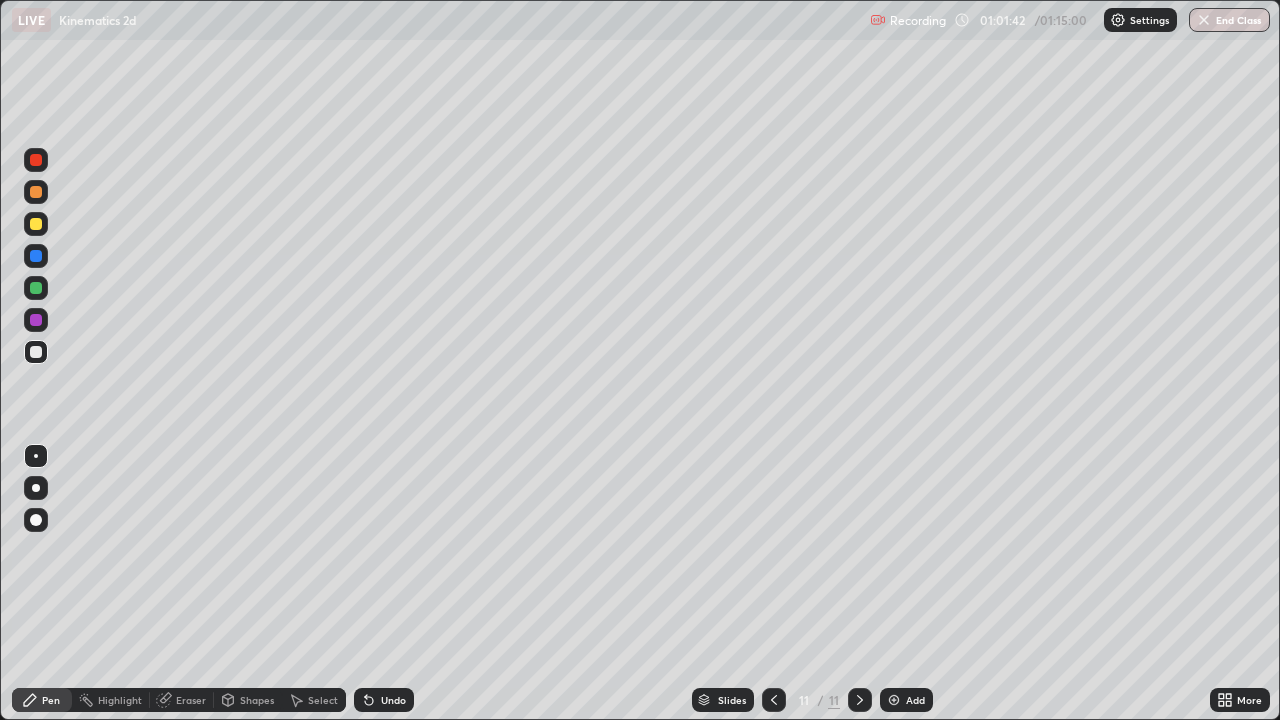 click on "Undo" at bounding box center [384, 700] 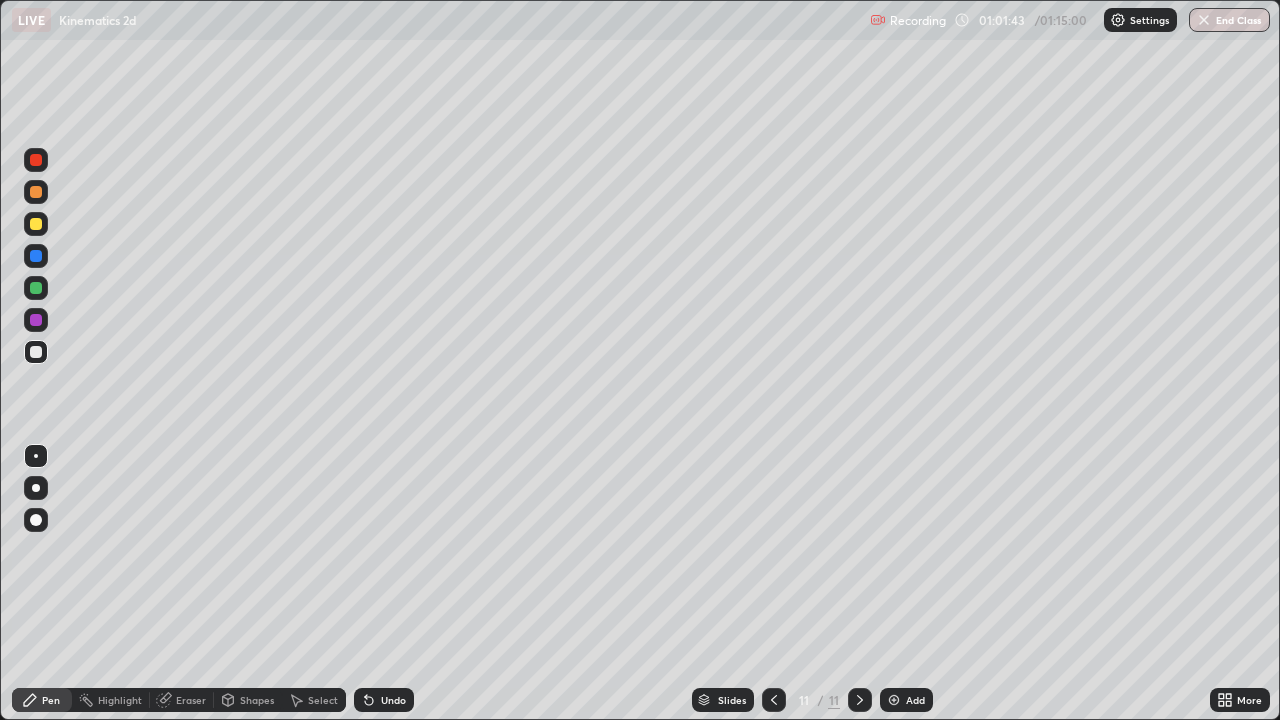 click on "Undo" at bounding box center (384, 700) 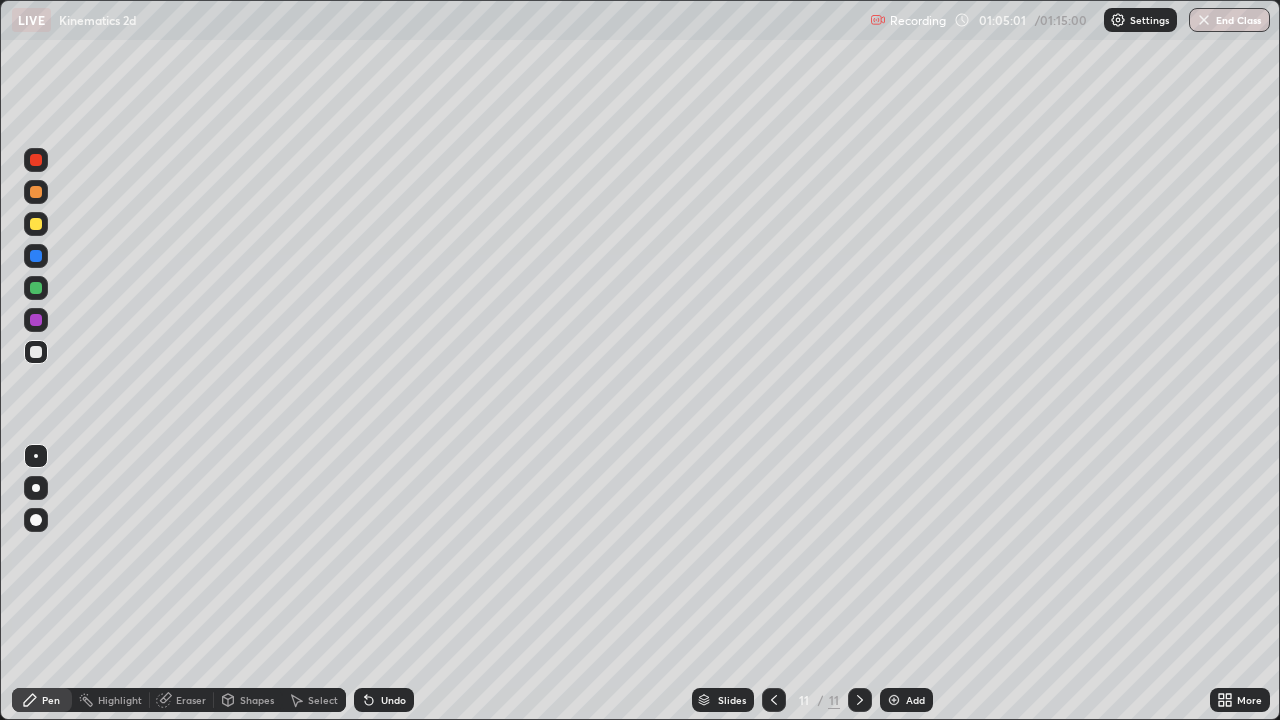 click at bounding box center (894, 700) 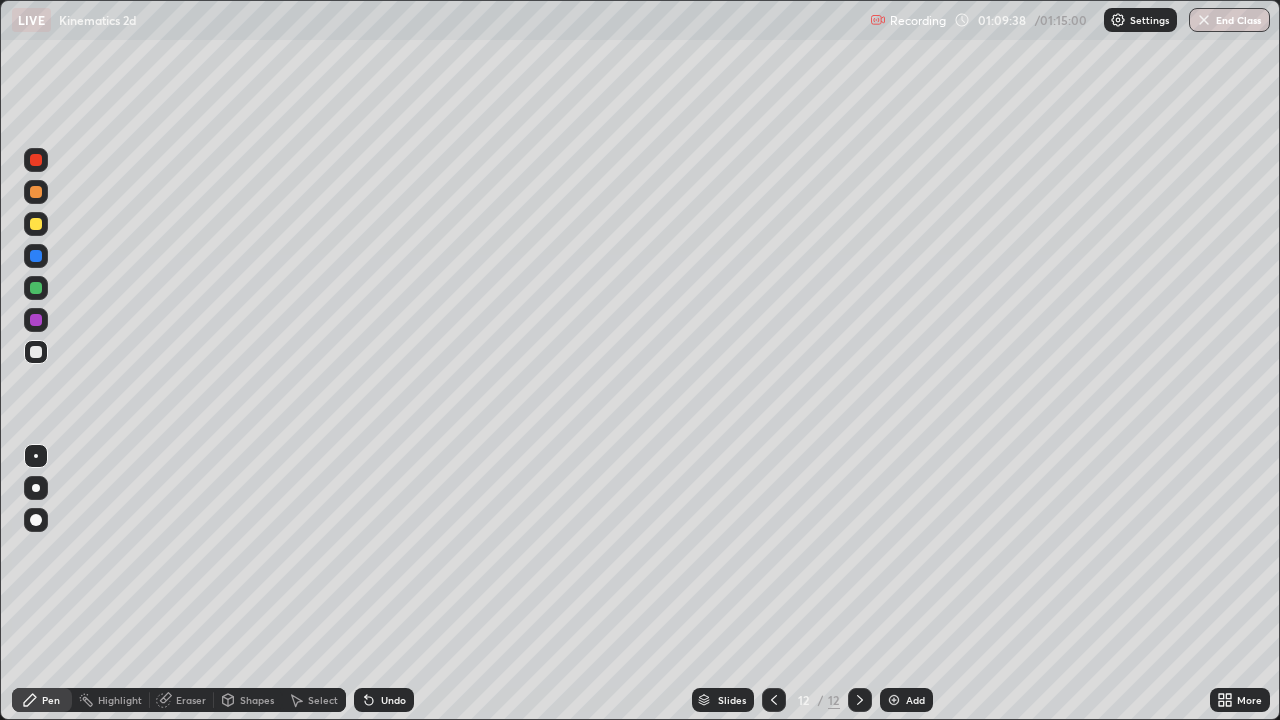 click on "Undo" at bounding box center [384, 700] 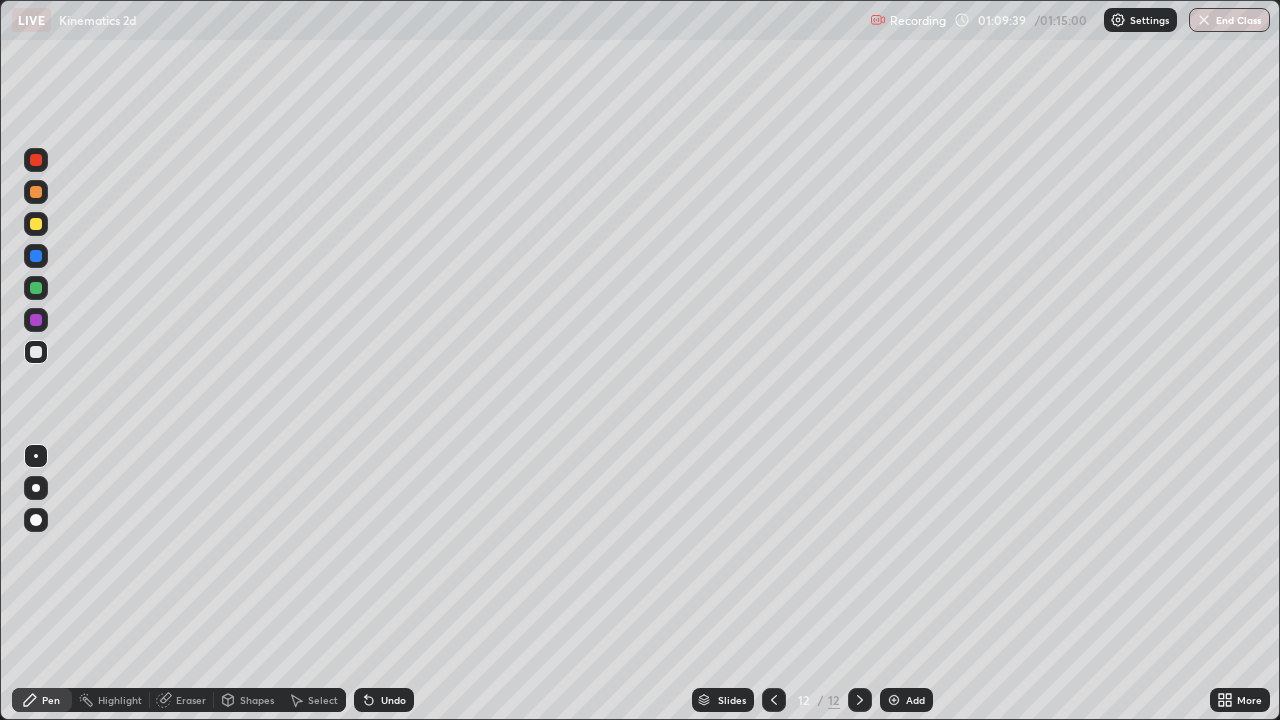 click on "Undo" at bounding box center [384, 700] 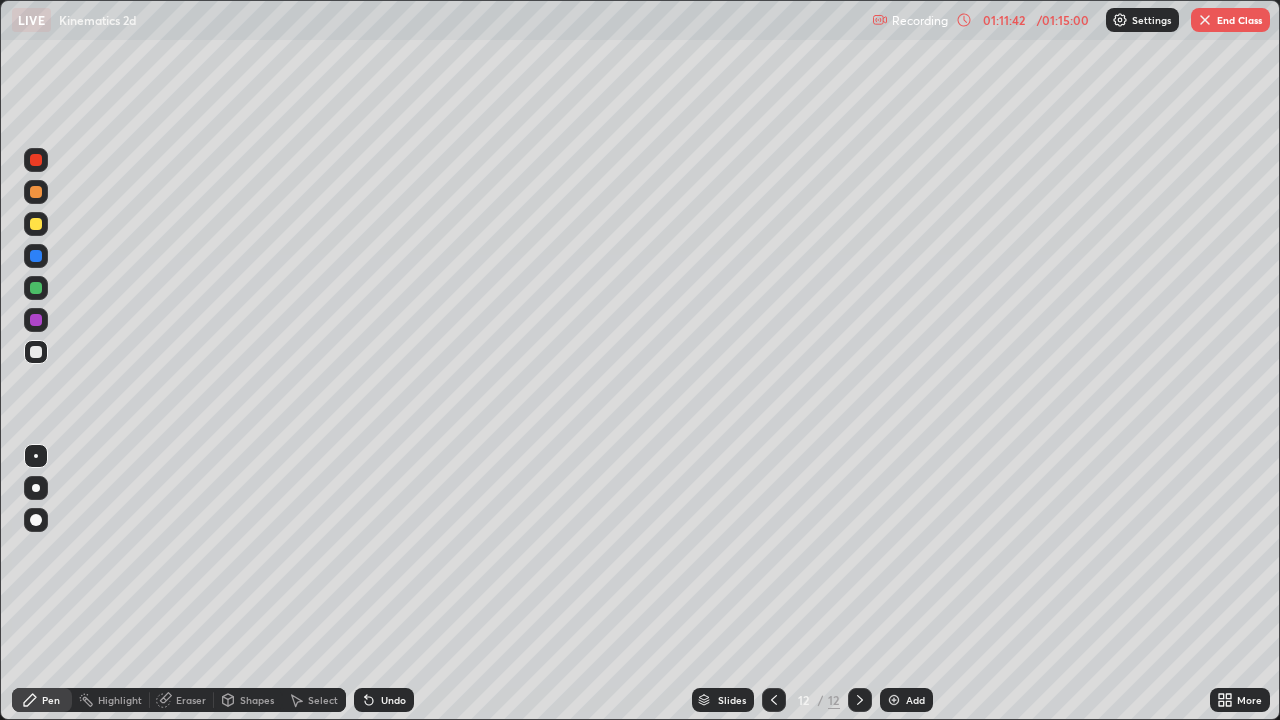 click on "Eraser" at bounding box center (191, 700) 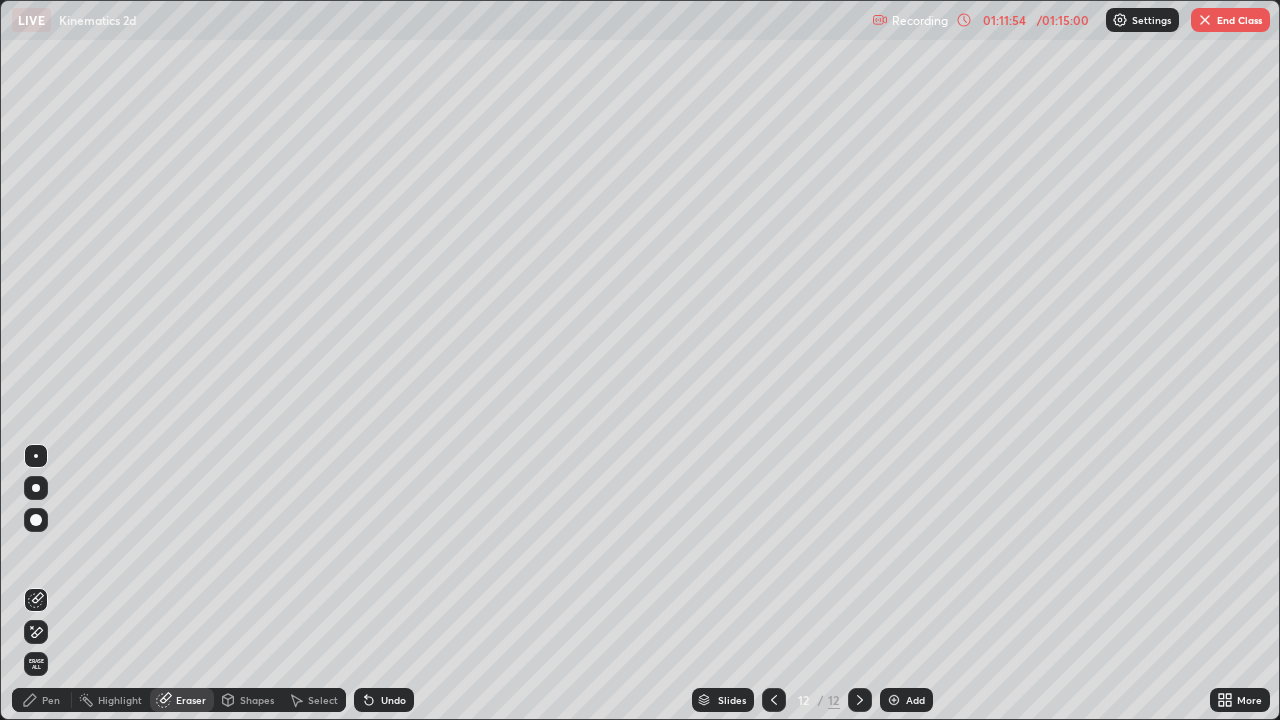 click on "Pen" at bounding box center [42, 700] 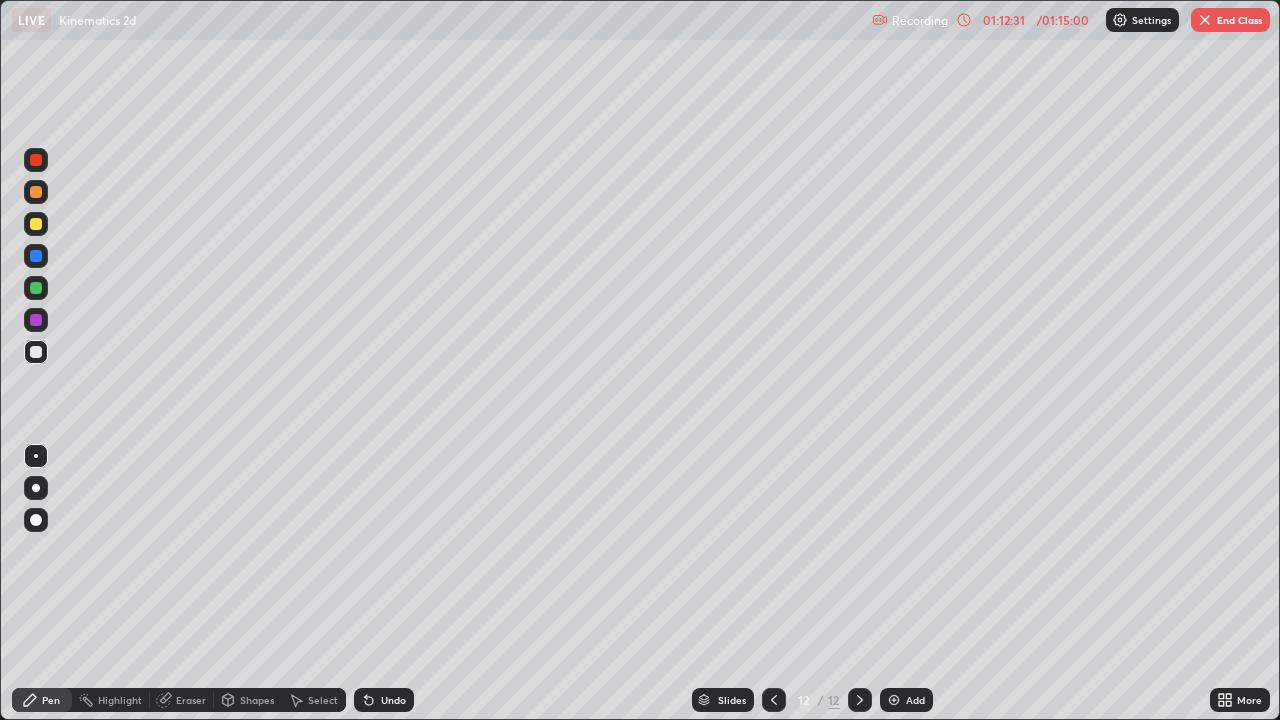 click at bounding box center (894, 700) 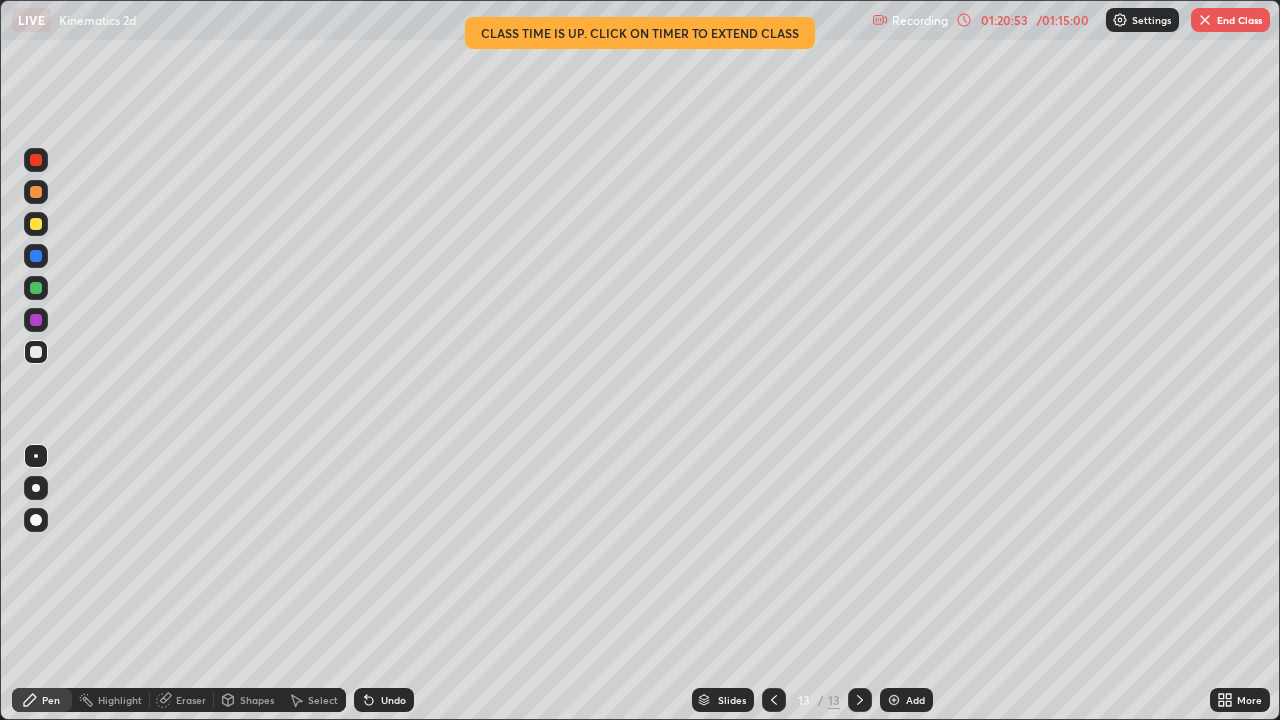 click on "End Class" at bounding box center [1230, 20] 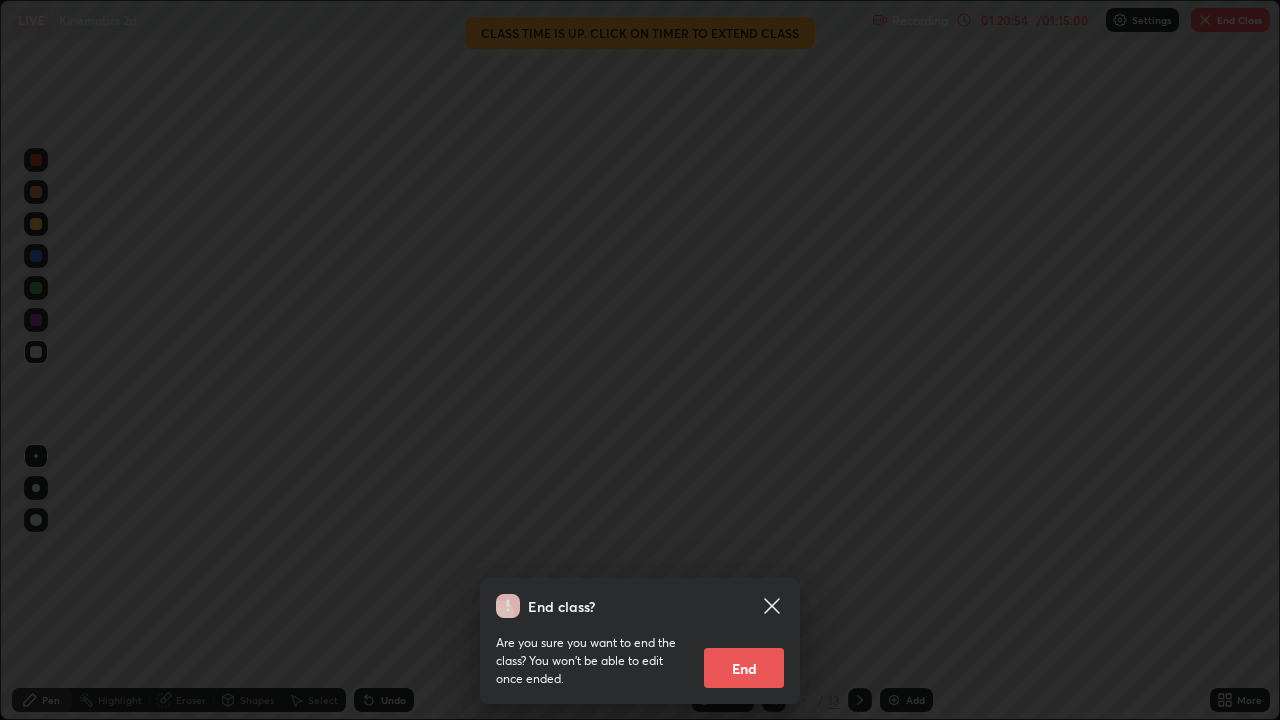 click on "End" at bounding box center [744, 668] 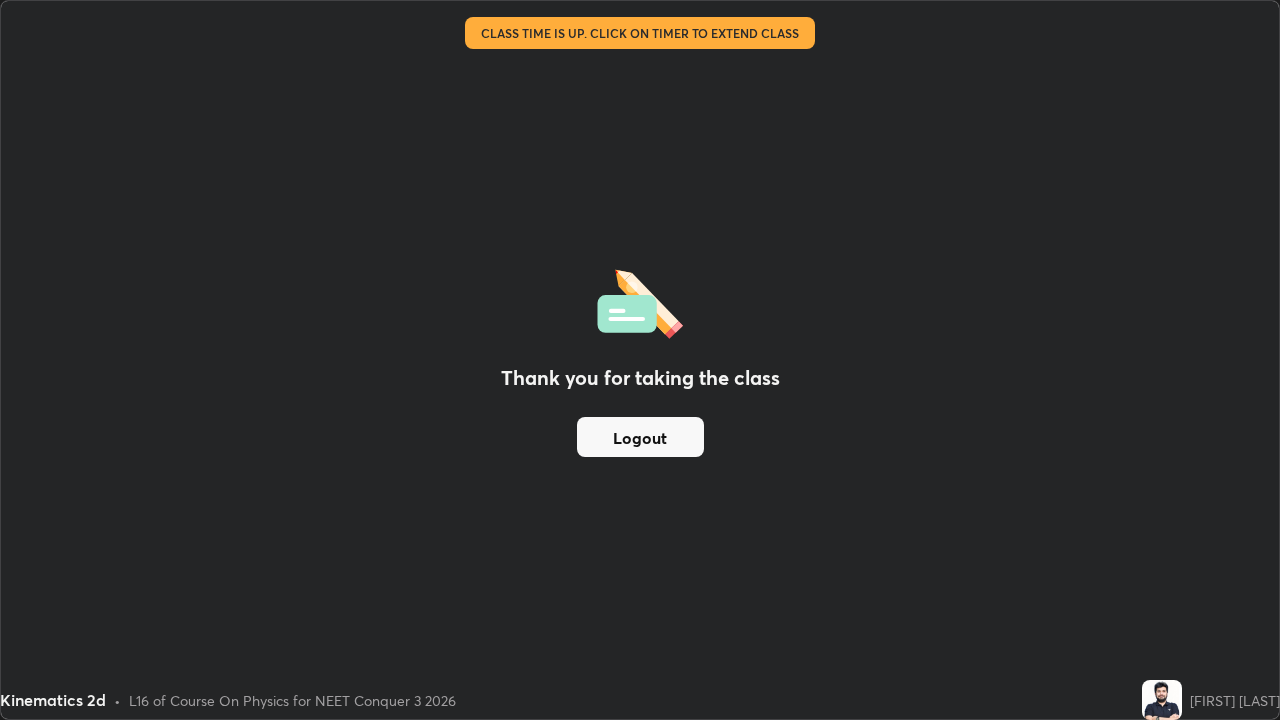 click on "Logout" at bounding box center [640, 437] 